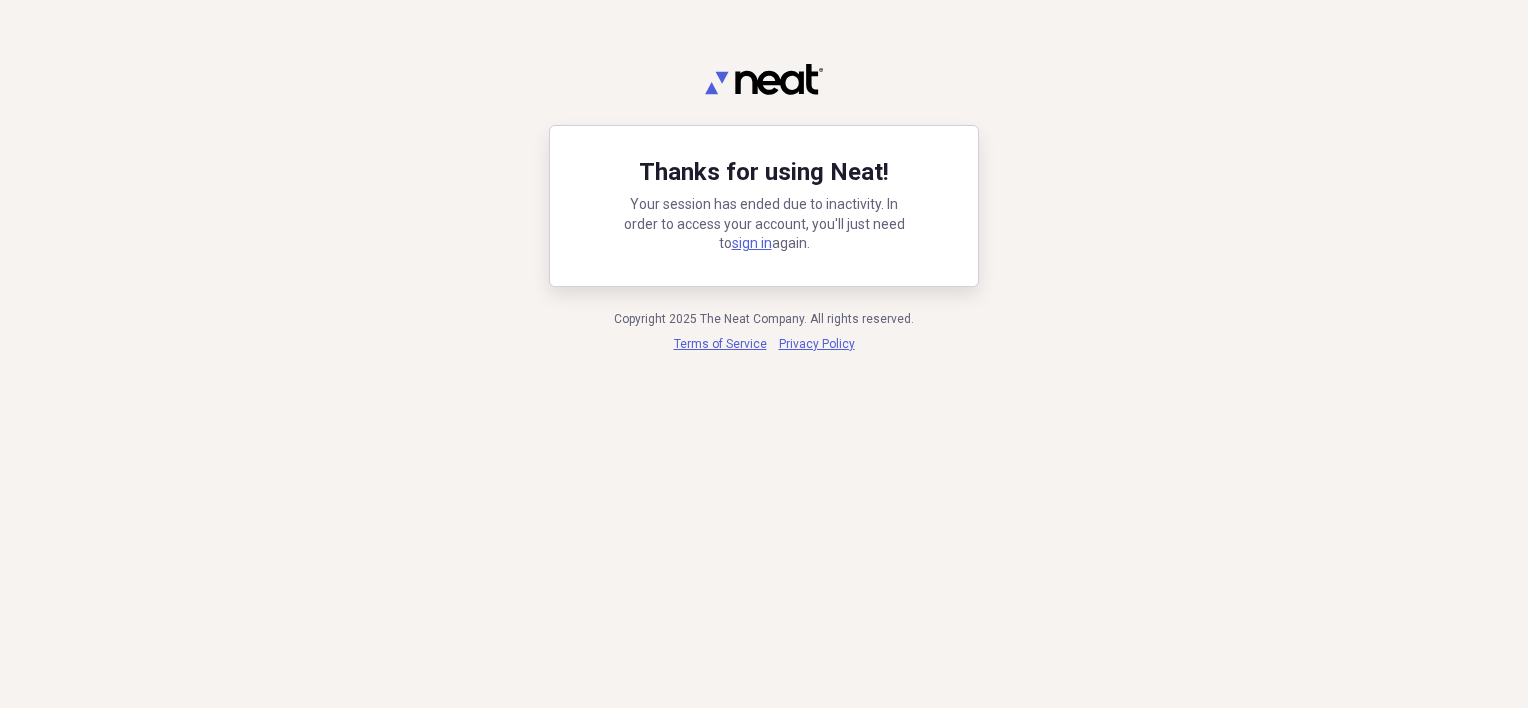 scroll, scrollTop: 0, scrollLeft: 0, axis: both 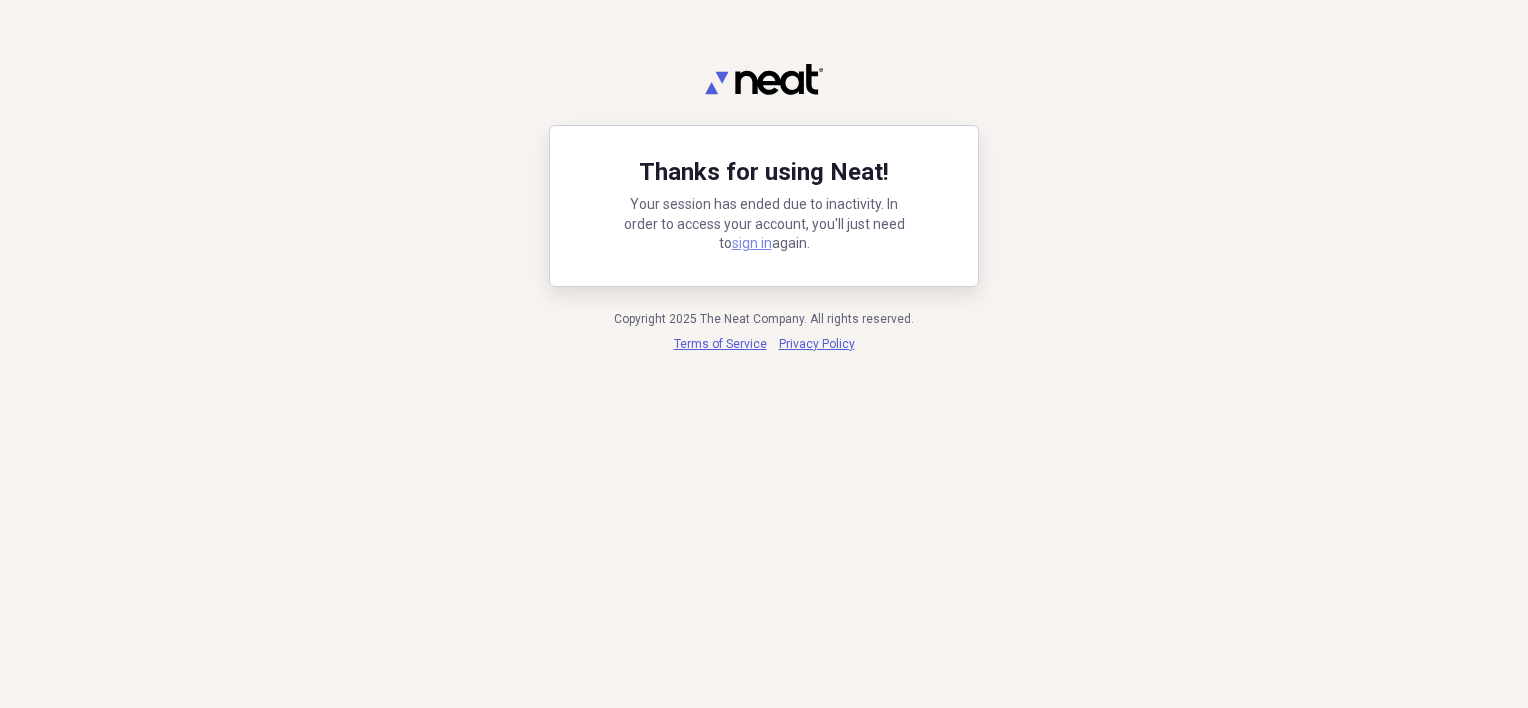 click on "sign in" at bounding box center (752, 243) 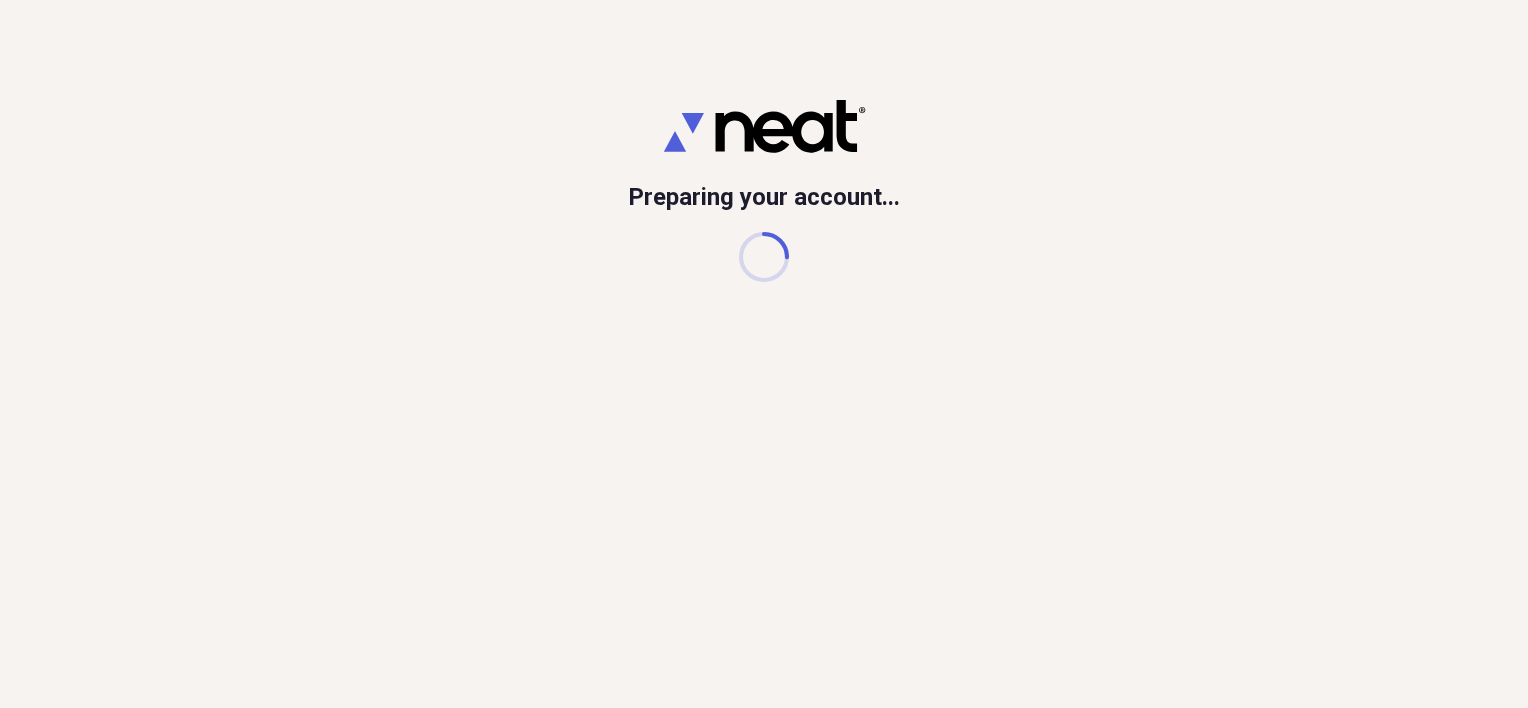 scroll, scrollTop: 0, scrollLeft: 0, axis: both 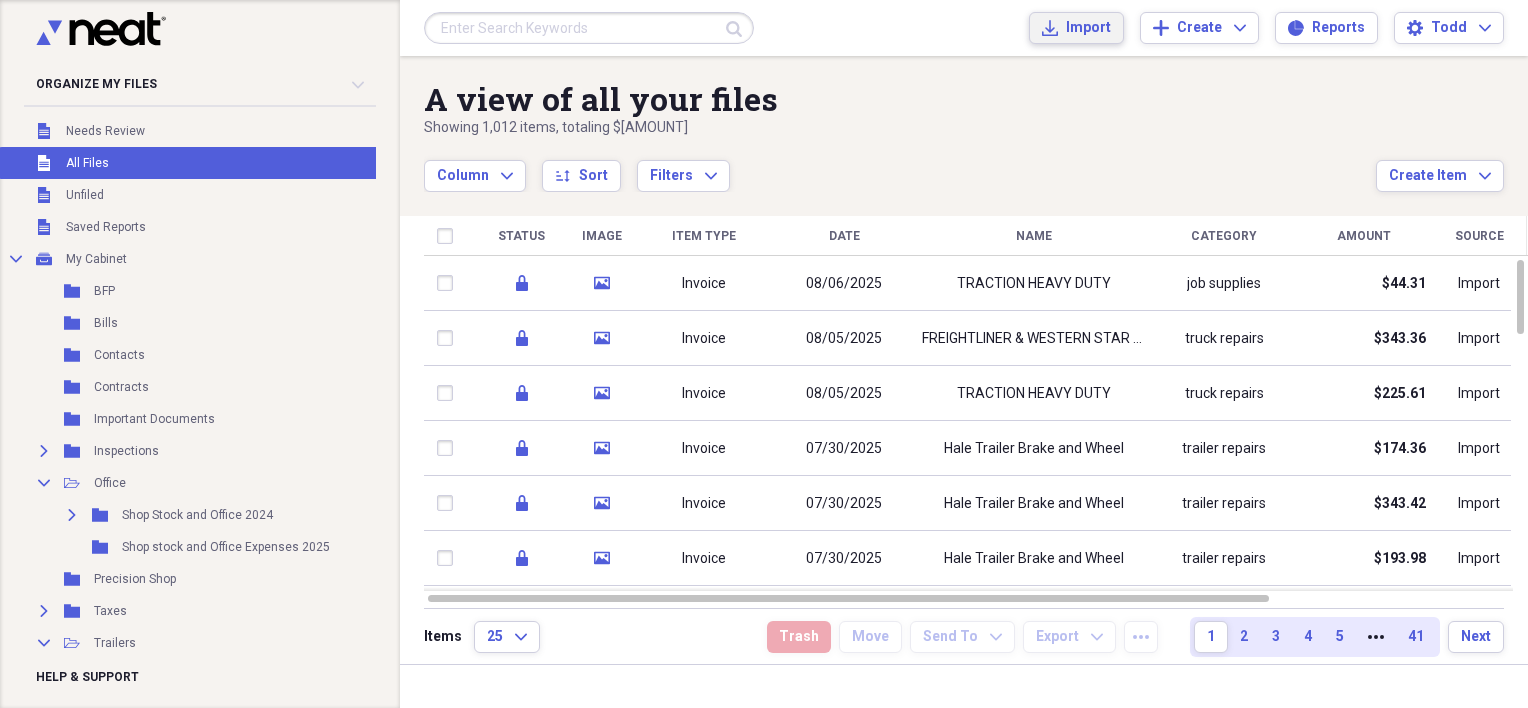 click on "Import Import" at bounding box center (1076, 28) 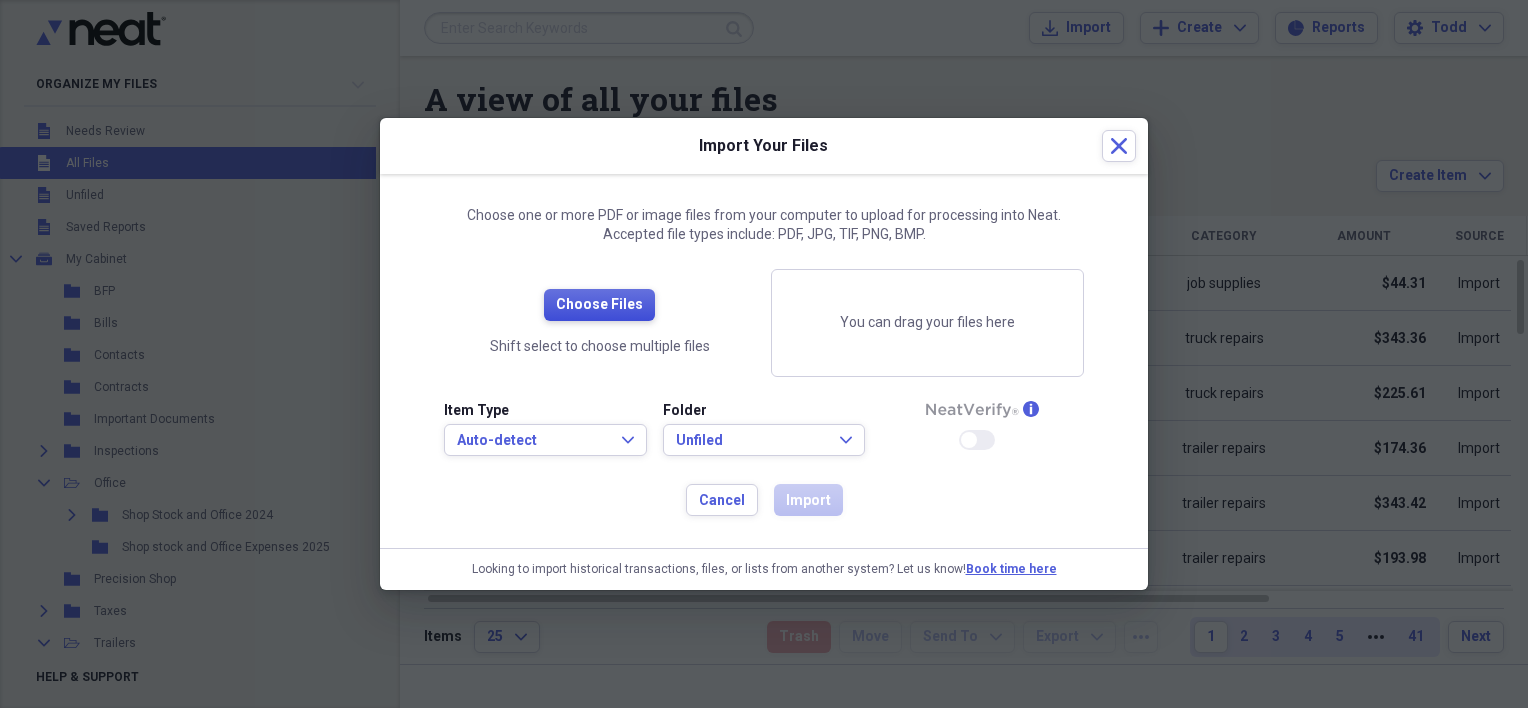 click on "Choose Files" at bounding box center (599, 305) 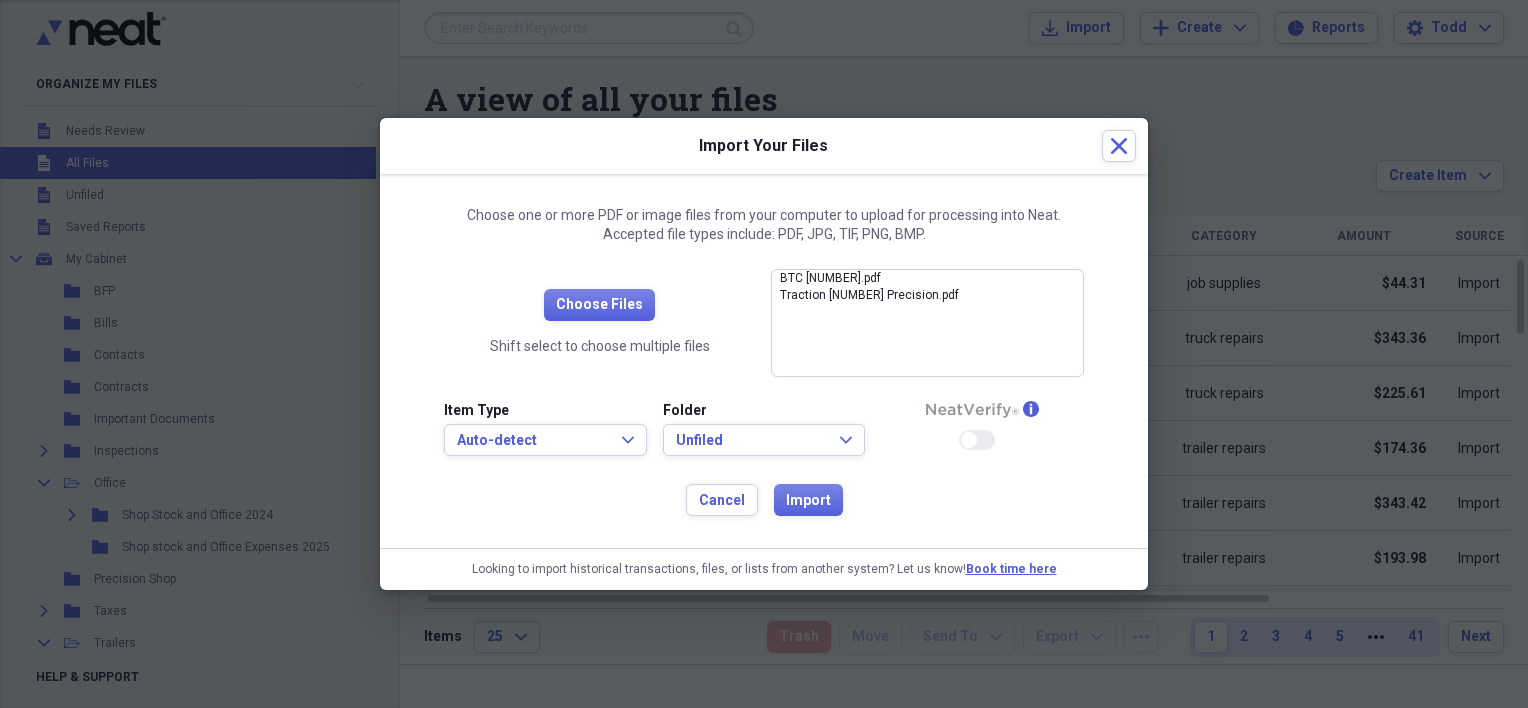 click on "Cancel Import" at bounding box center (764, 500) 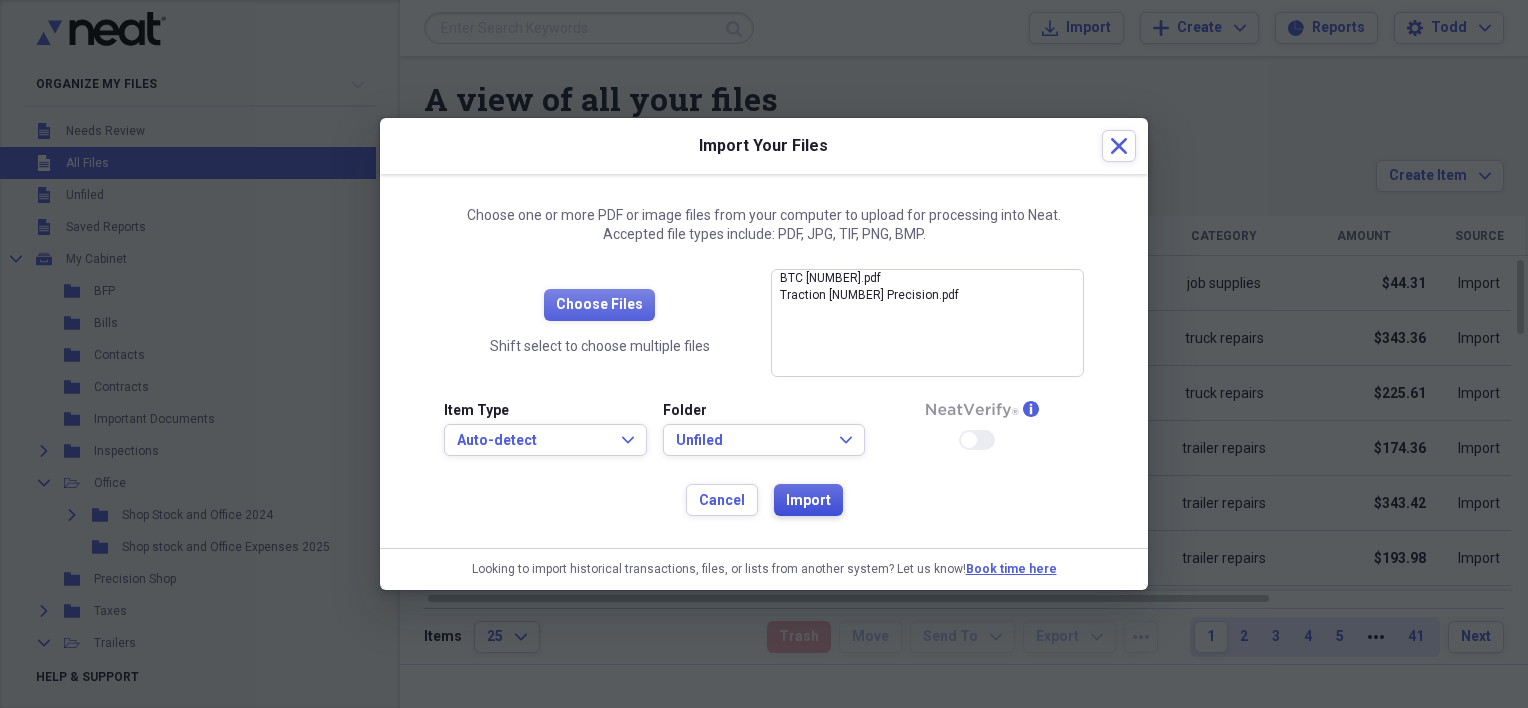 click on "Import" at bounding box center (808, 500) 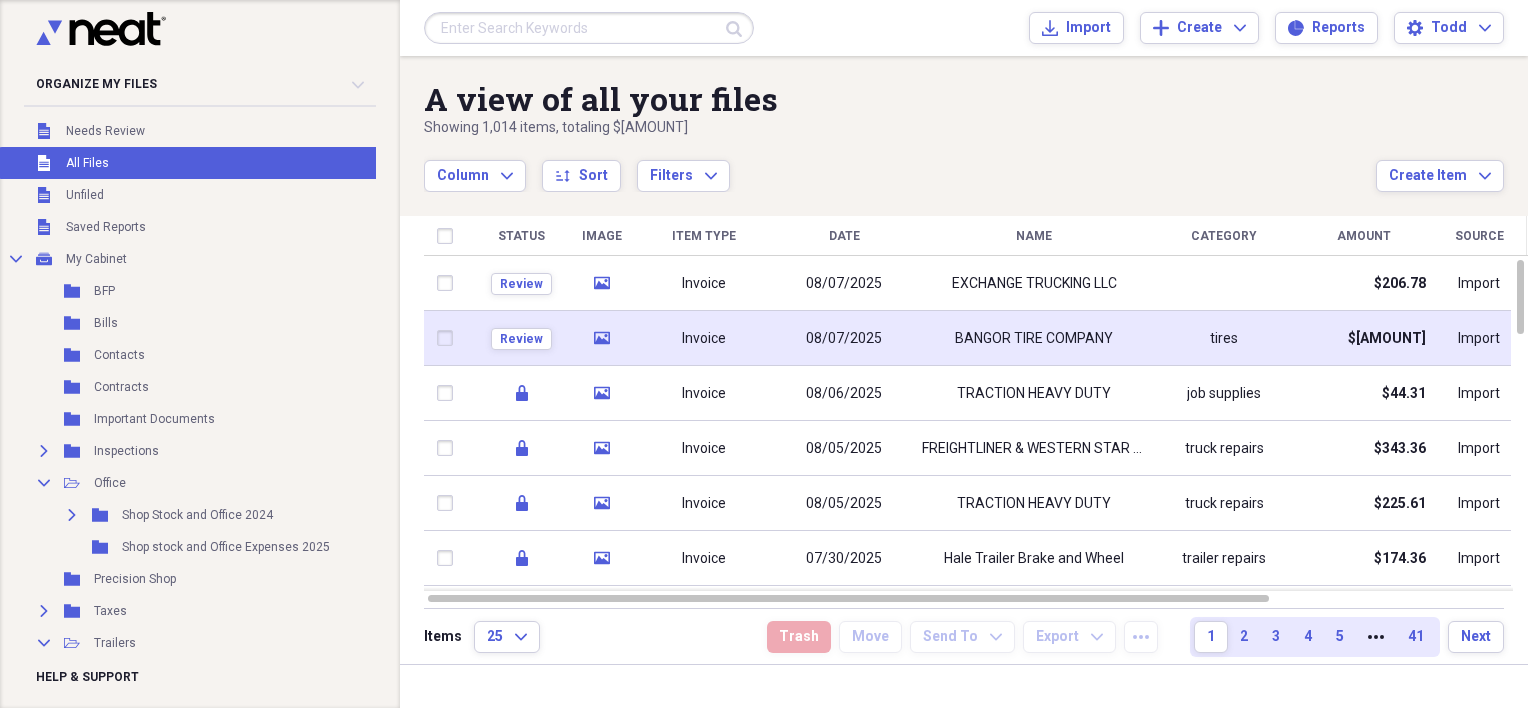 click on "08/07/2025" at bounding box center (844, 339) 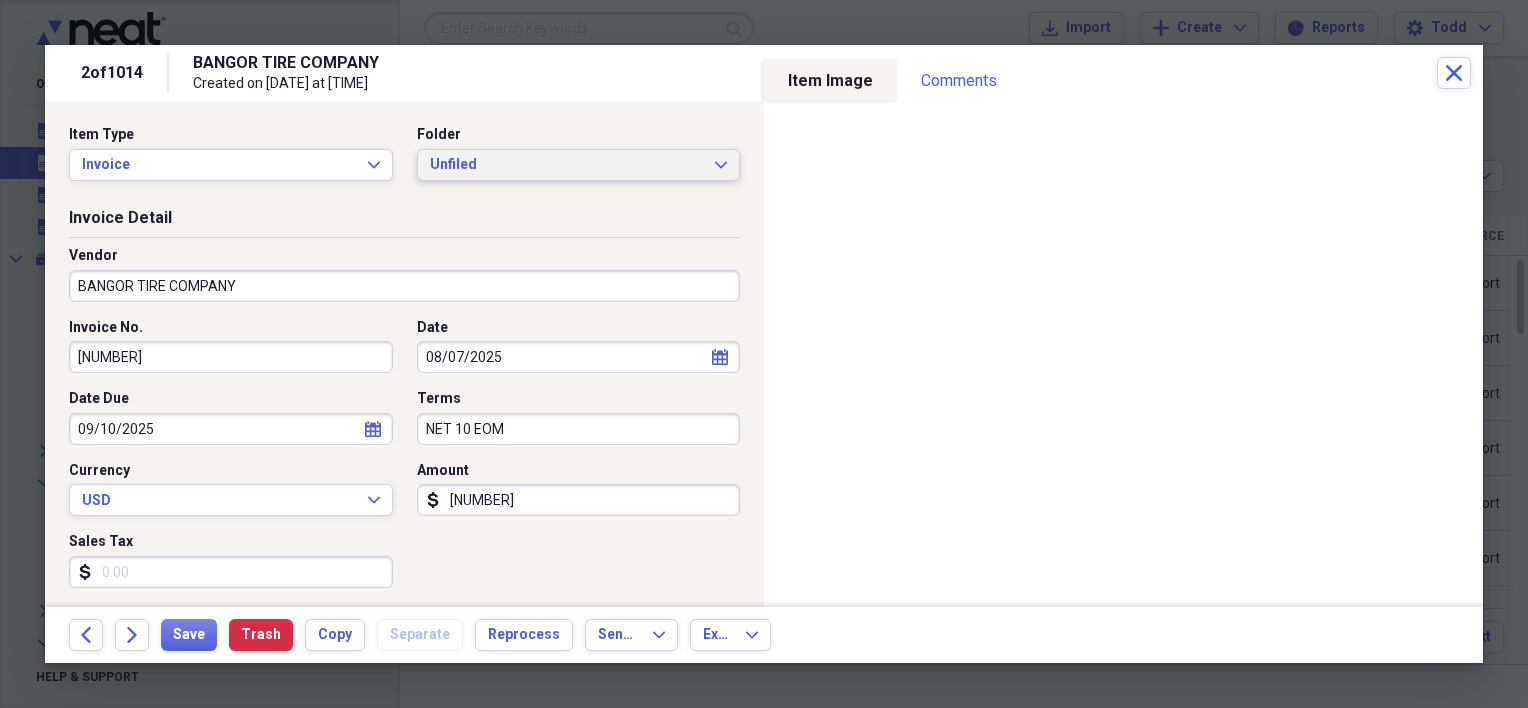 click on "Unfiled" at bounding box center (567, 165) 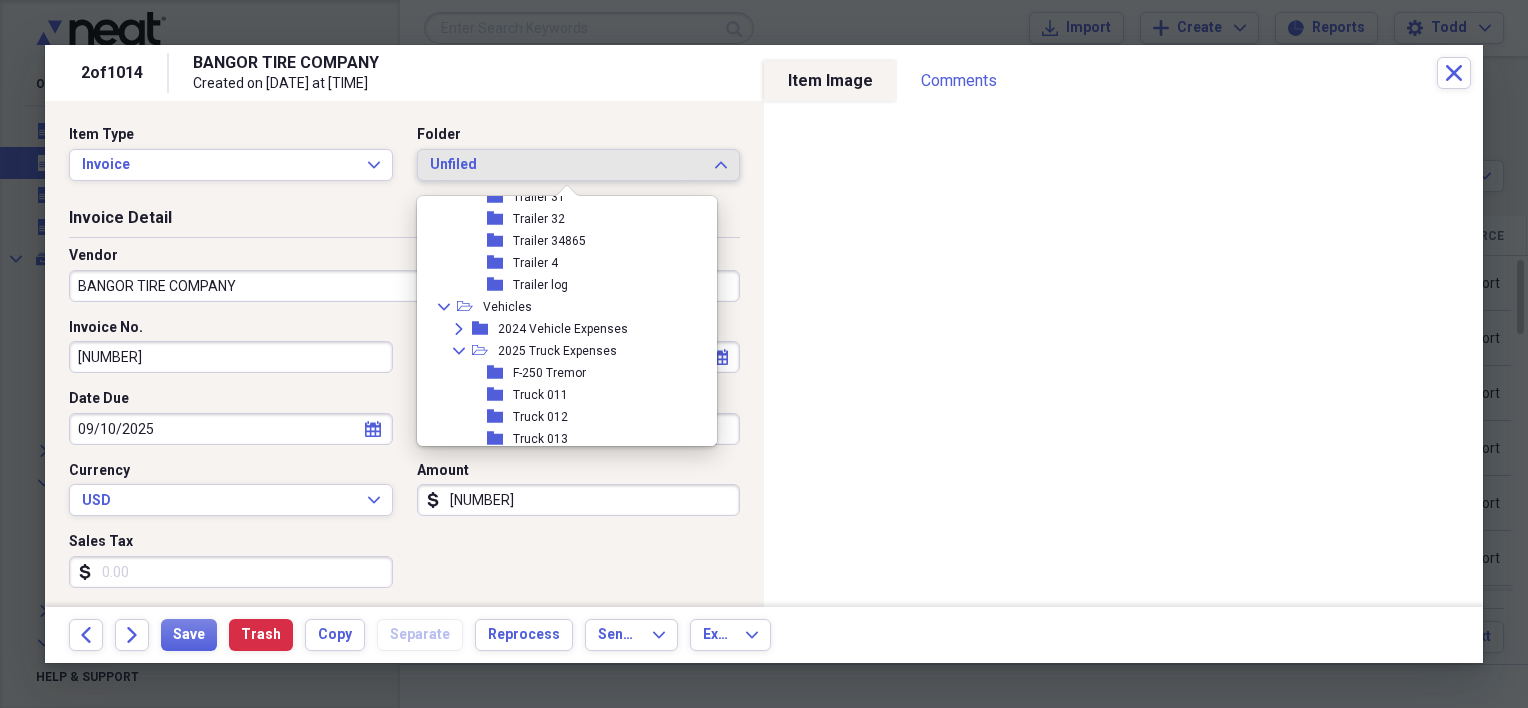 scroll, scrollTop: 800, scrollLeft: 0, axis: vertical 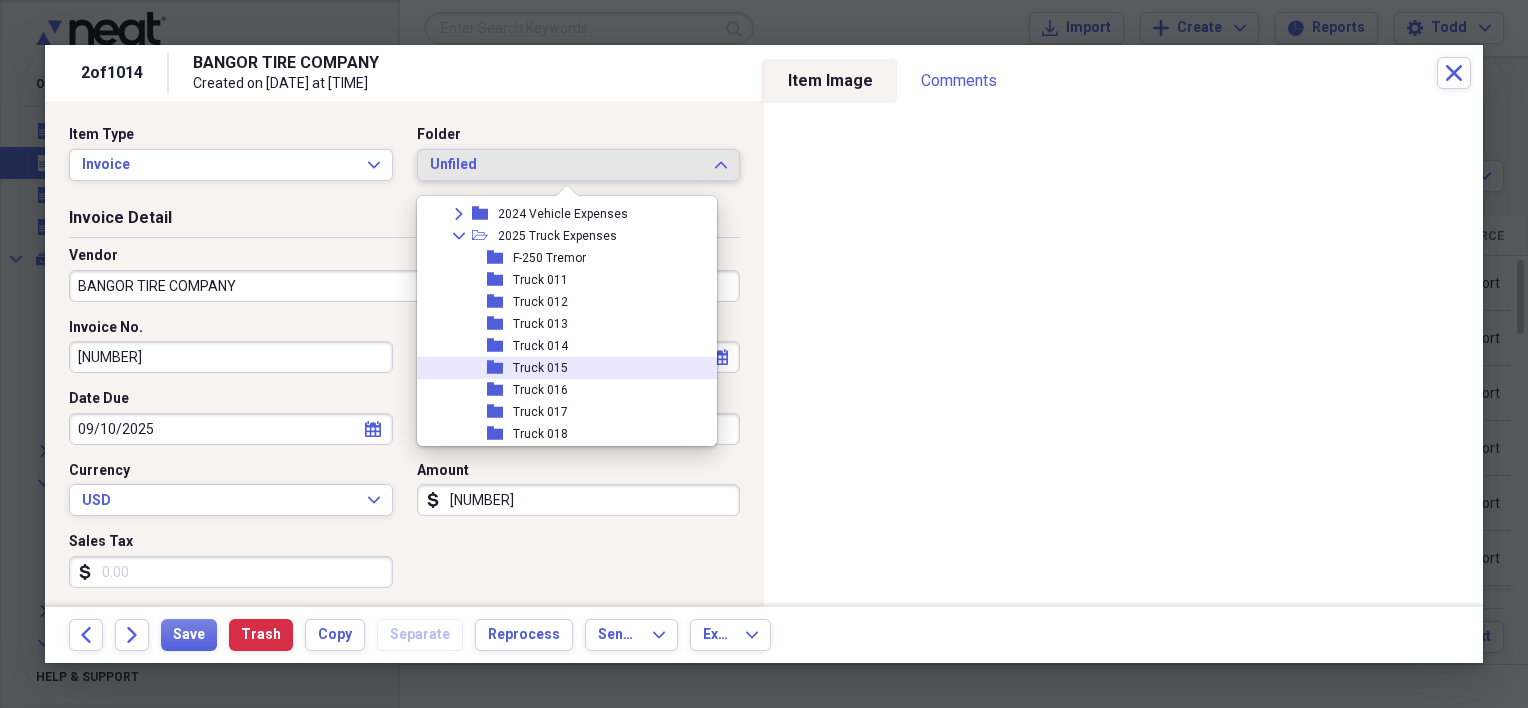 click on "folder Truck 015" at bounding box center [559, 368] 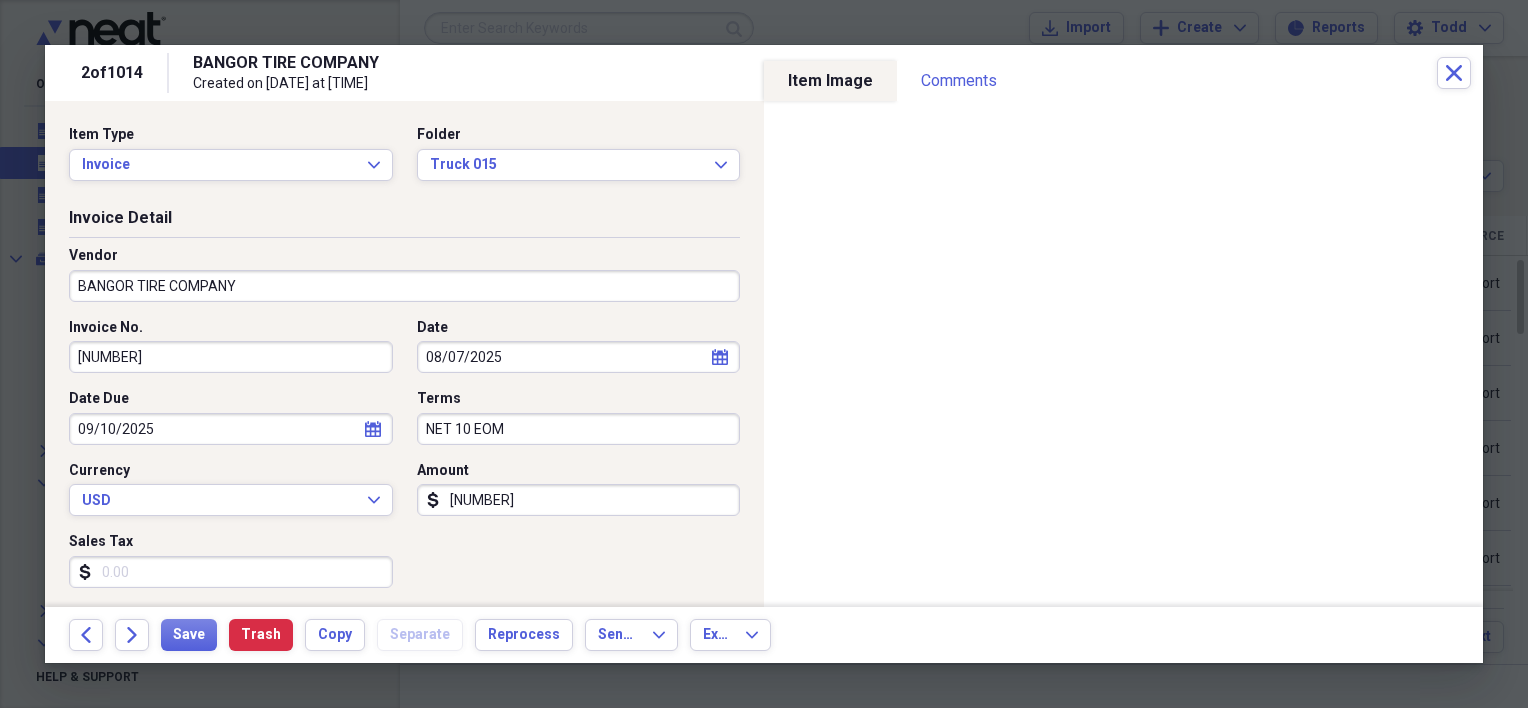 click on "Invoice No. [NUMBER]" at bounding box center [237, 346] 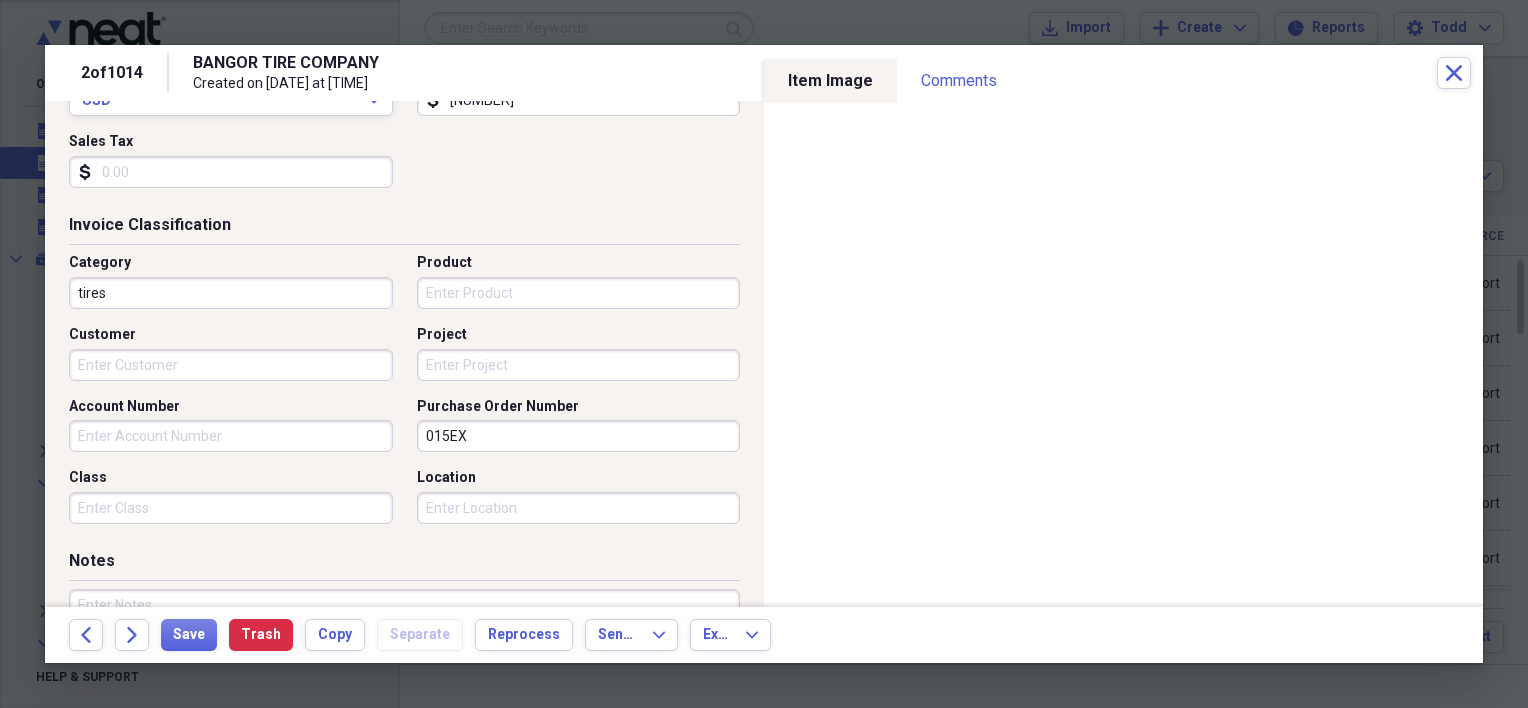 scroll, scrollTop: 500, scrollLeft: 0, axis: vertical 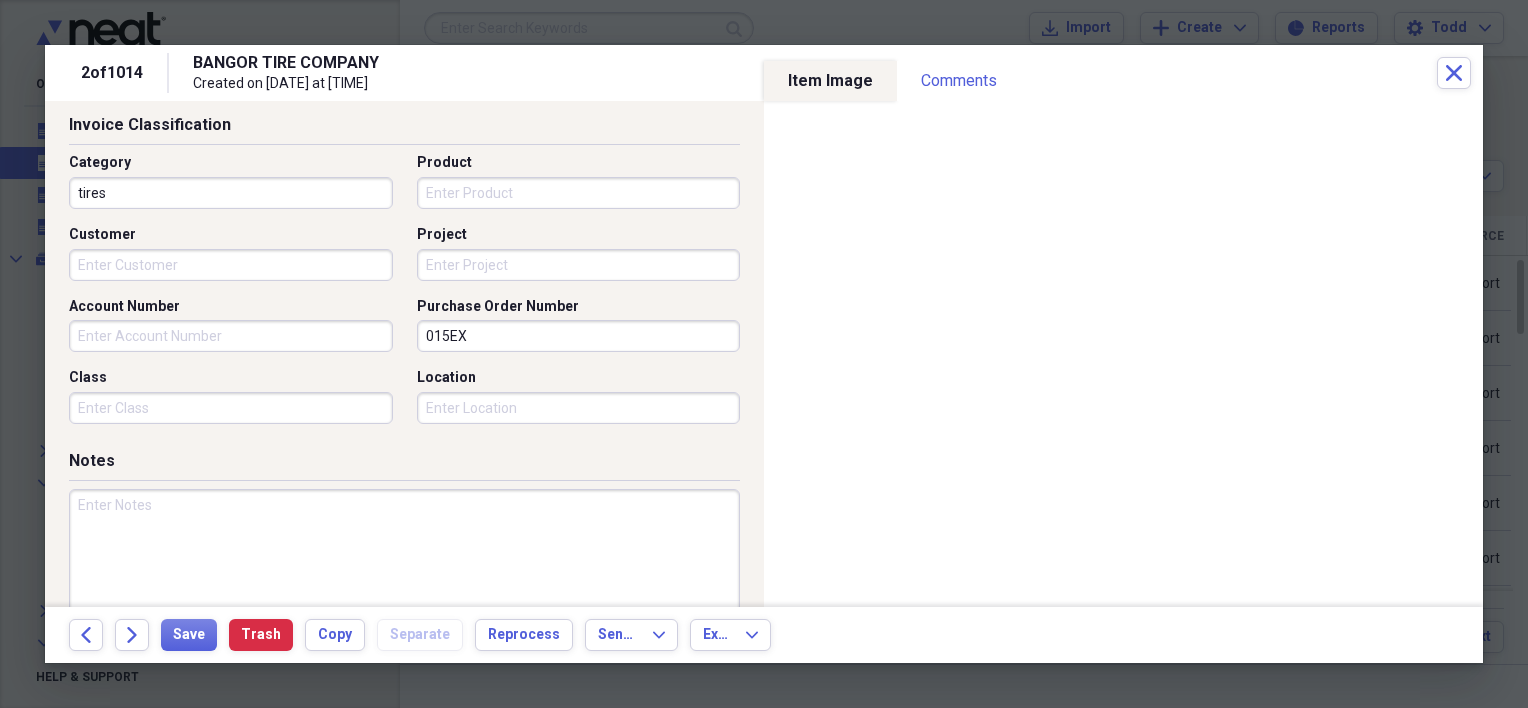 click on "Class" at bounding box center [231, 408] 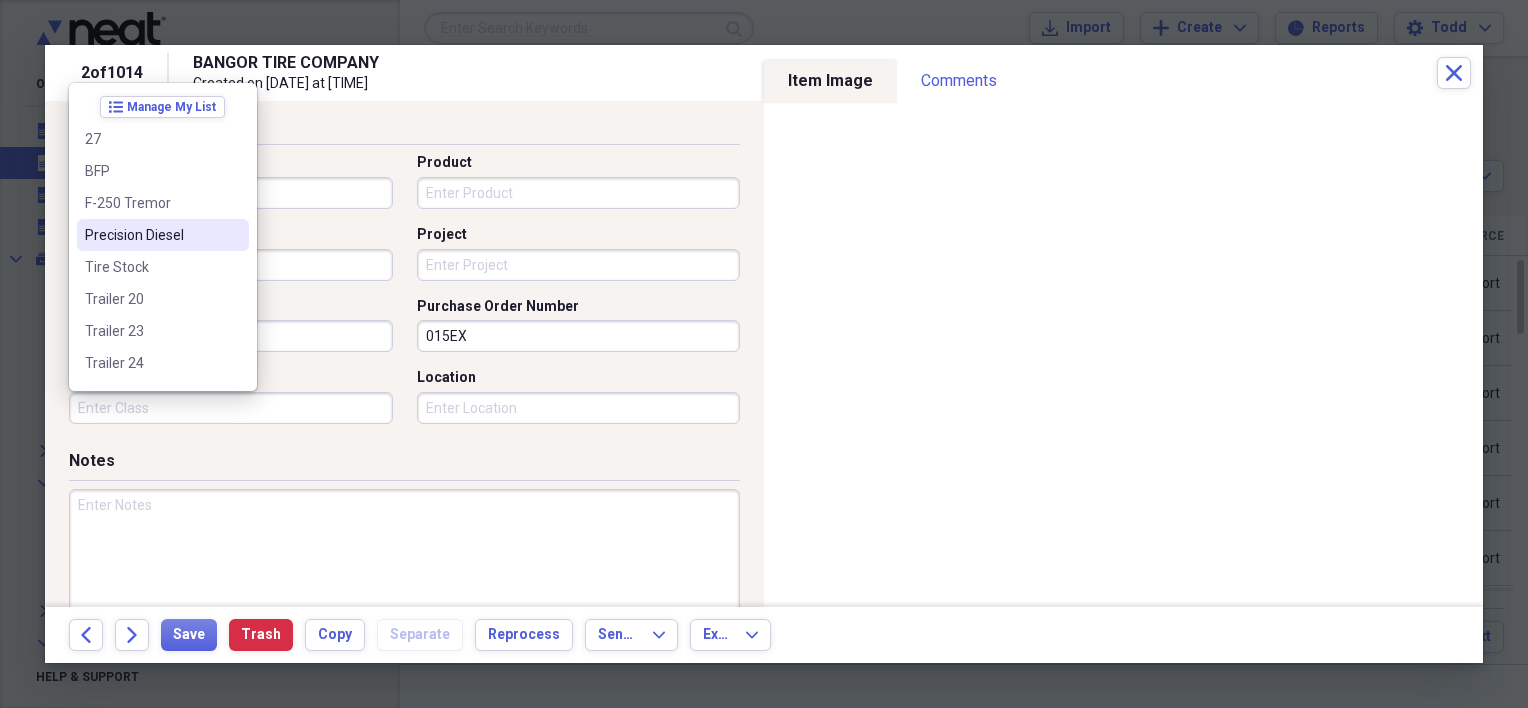click on "Precision Diesel" at bounding box center (151, 235) 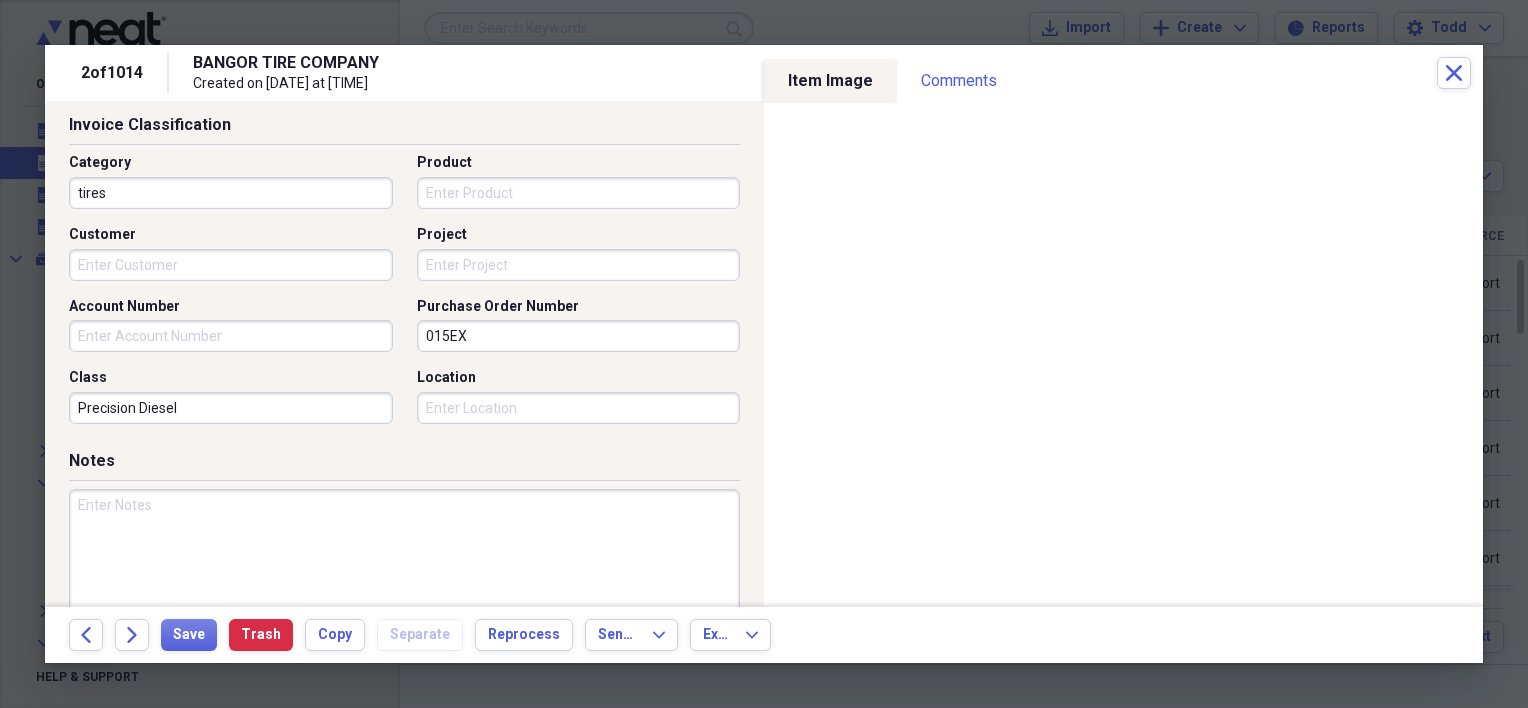 click on "Account Number" at bounding box center (231, 307) 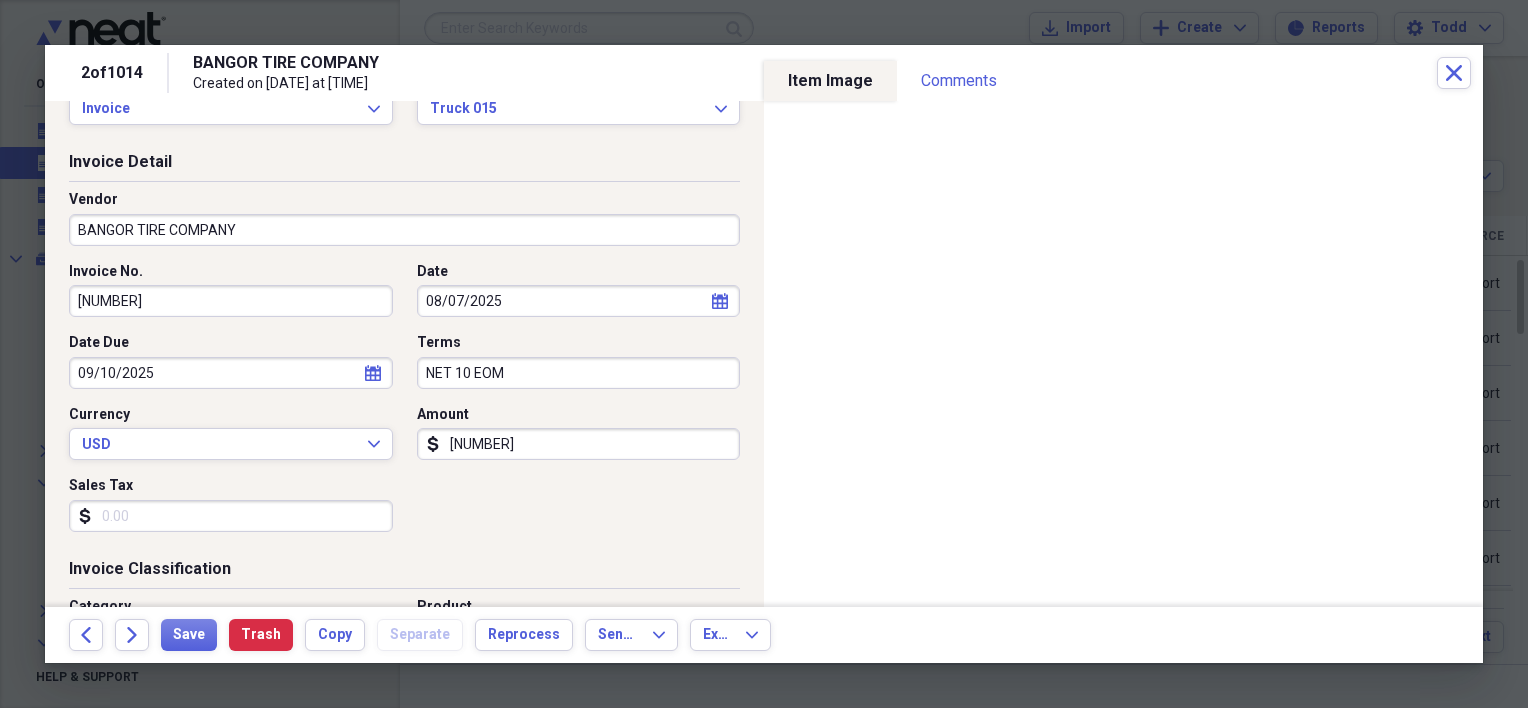 scroll, scrollTop: 0, scrollLeft: 0, axis: both 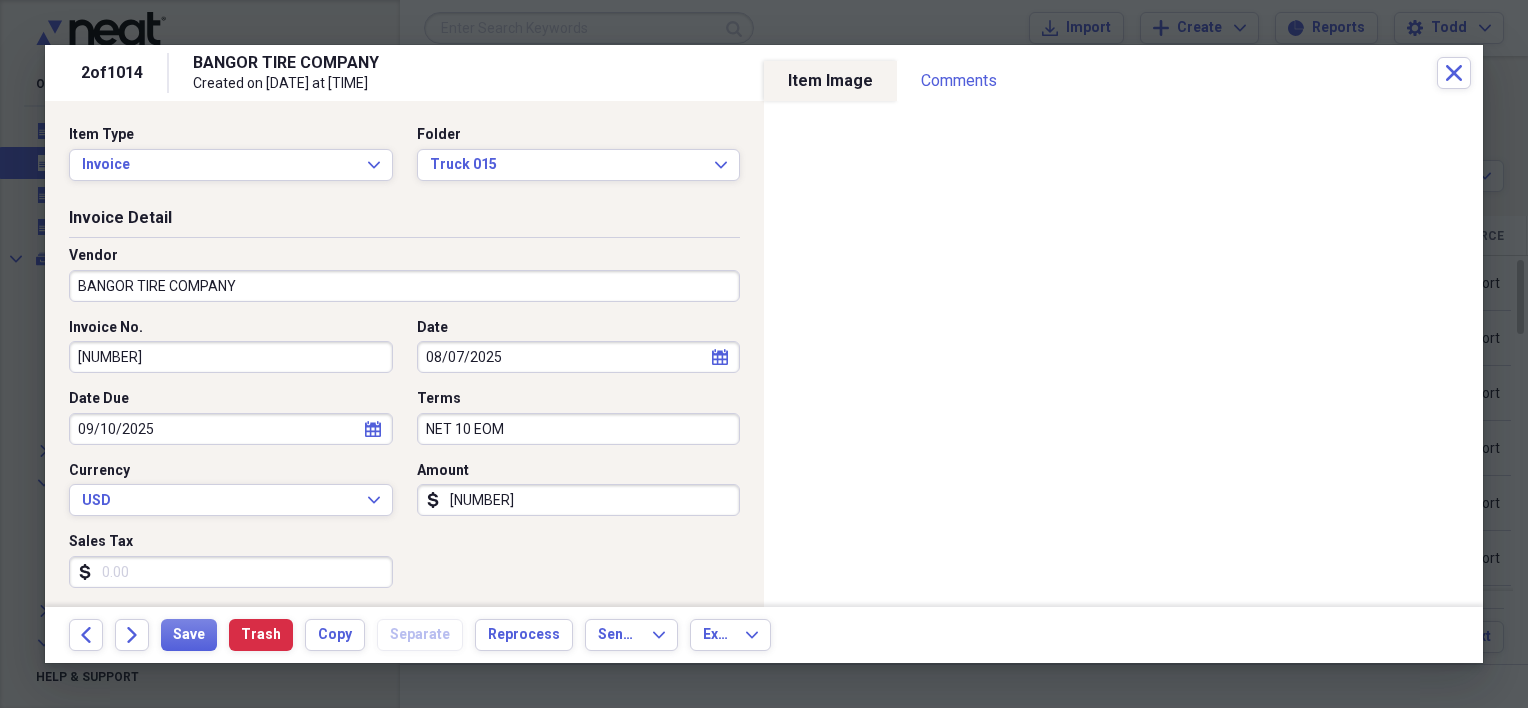 click on "BANGOR TIRE COMPANY Created on [DATE] at [TIME]" at bounding box center (815, 73) 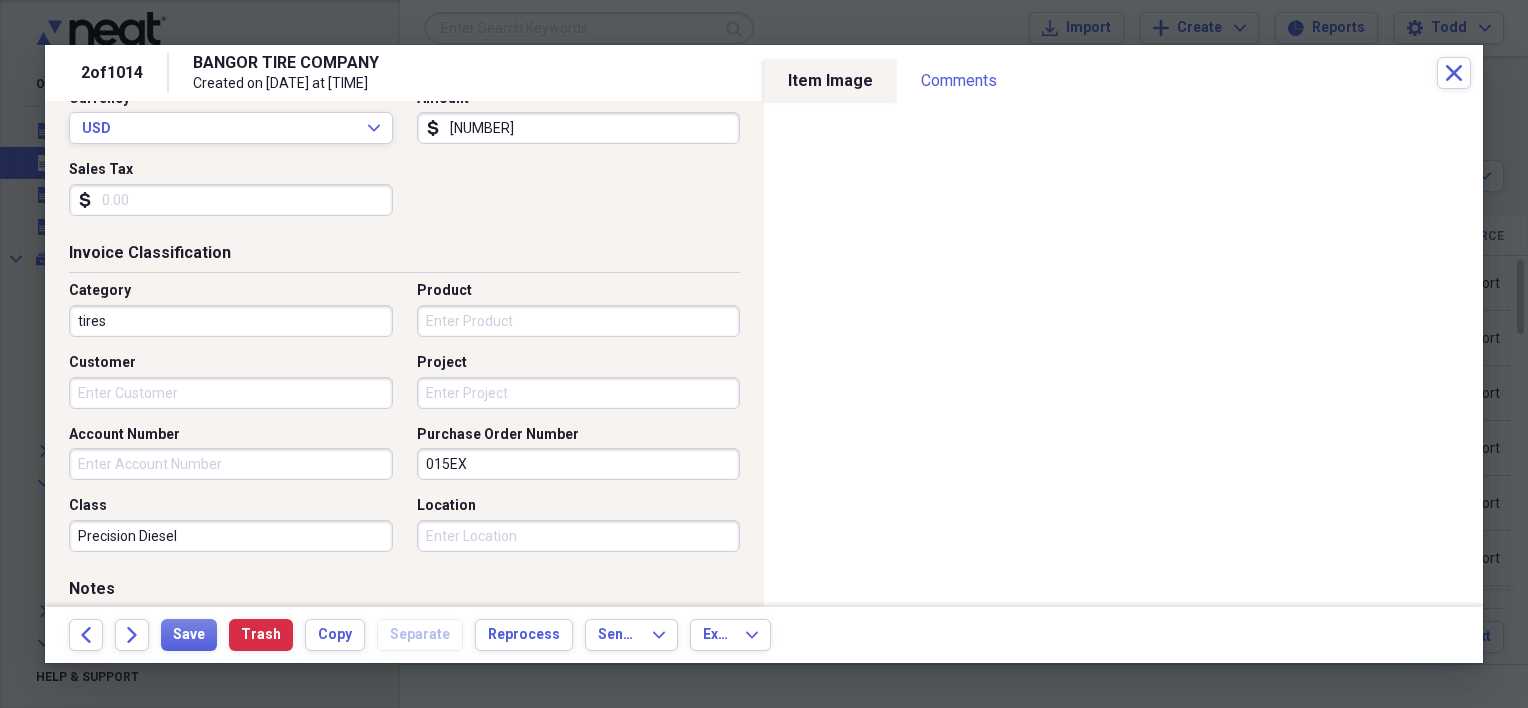 scroll, scrollTop: 0, scrollLeft: 0, axis: both 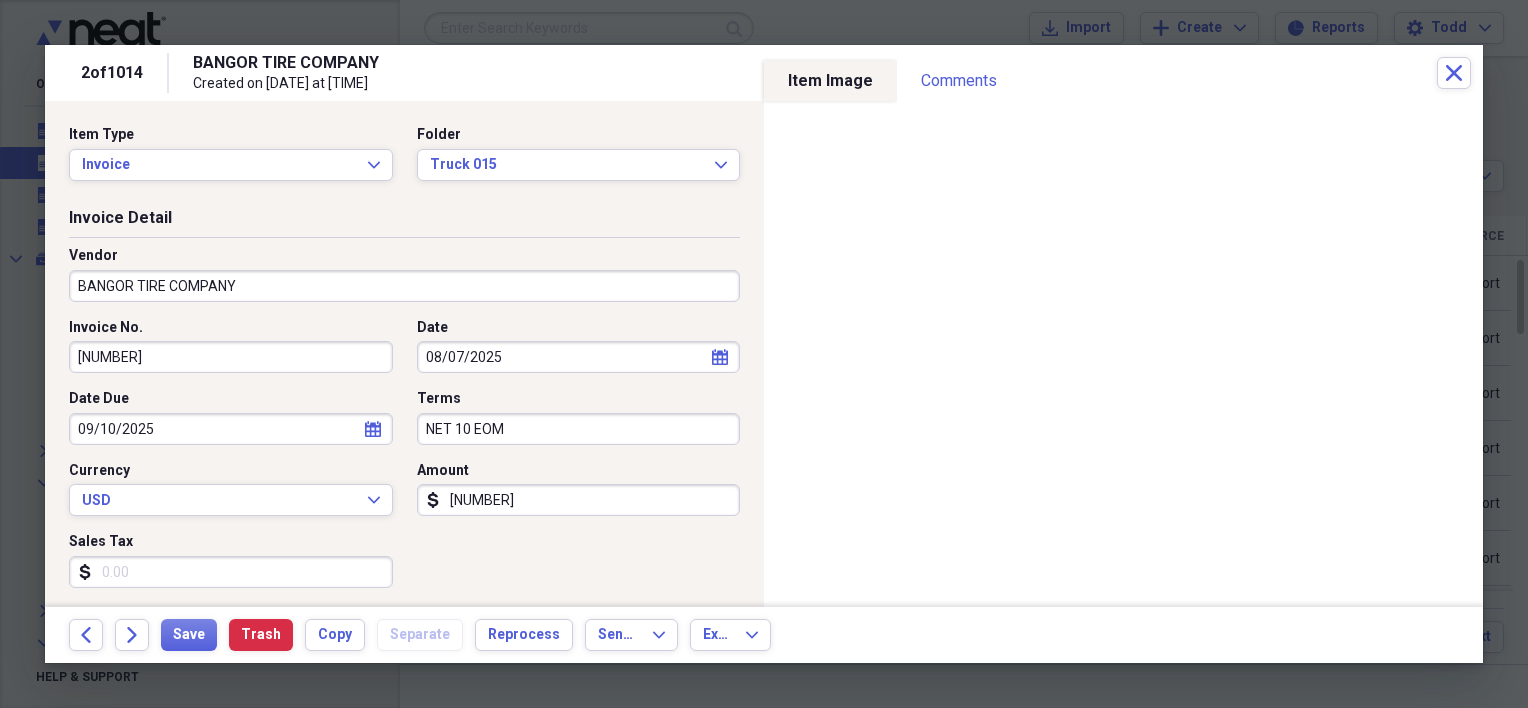 click on "Invoice Detail" at bounding box center (404, 222) 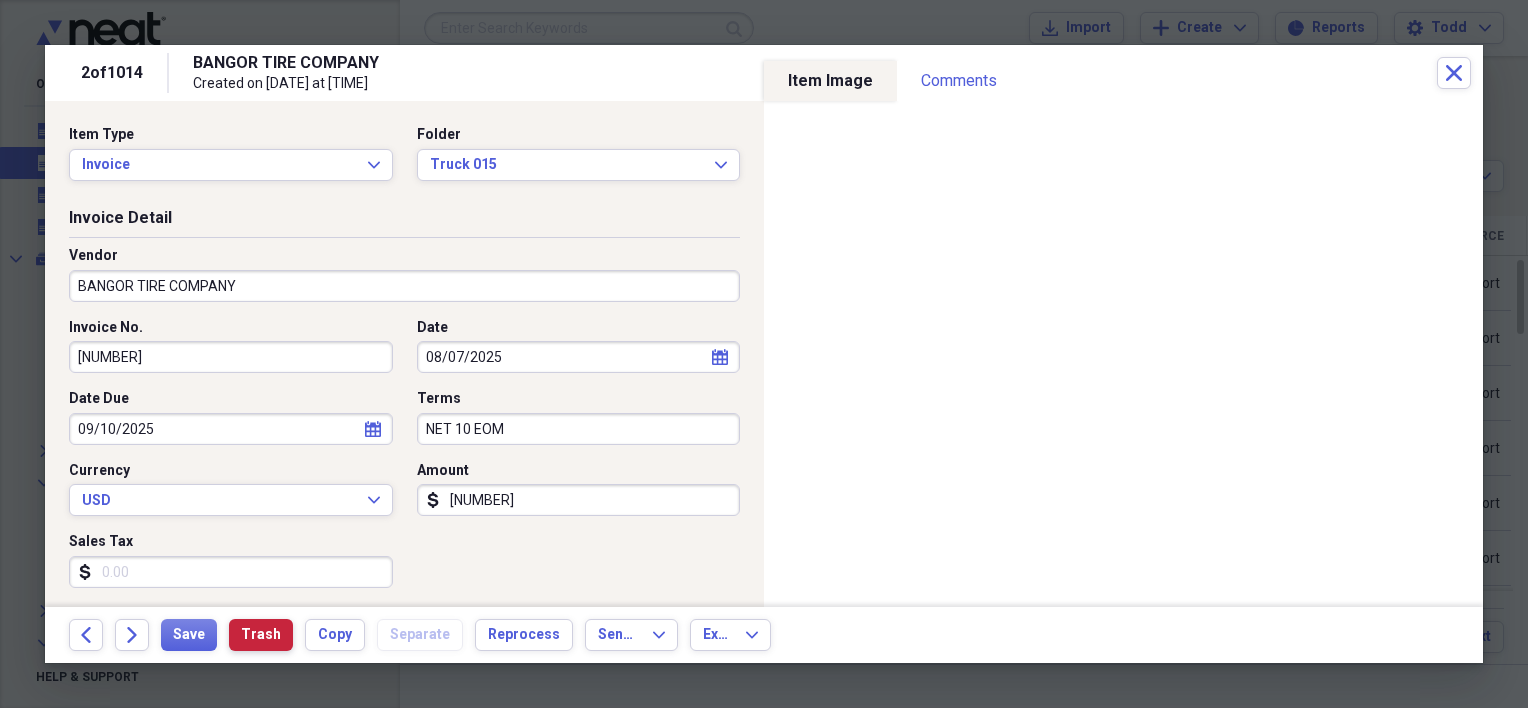 click on "Trash" at bounding box center [261, 635] 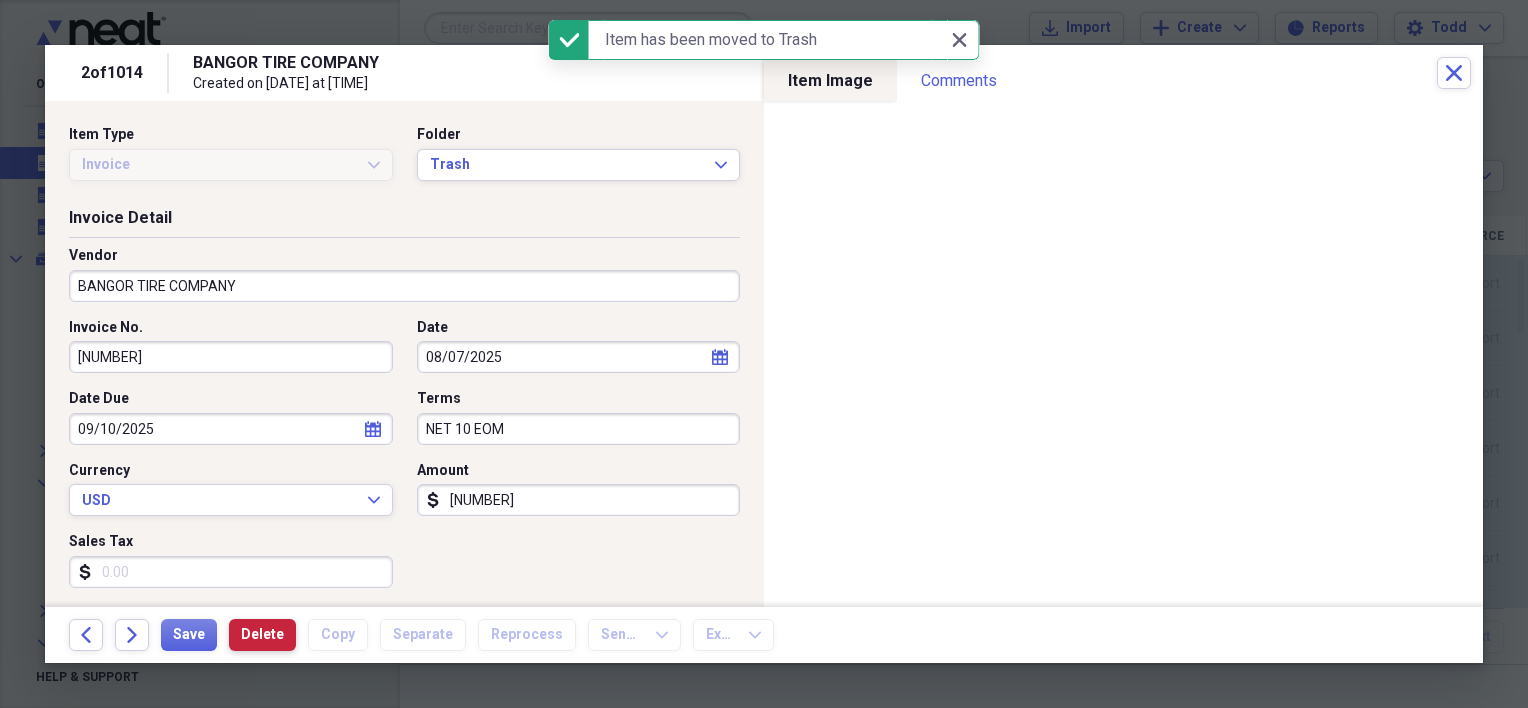 type 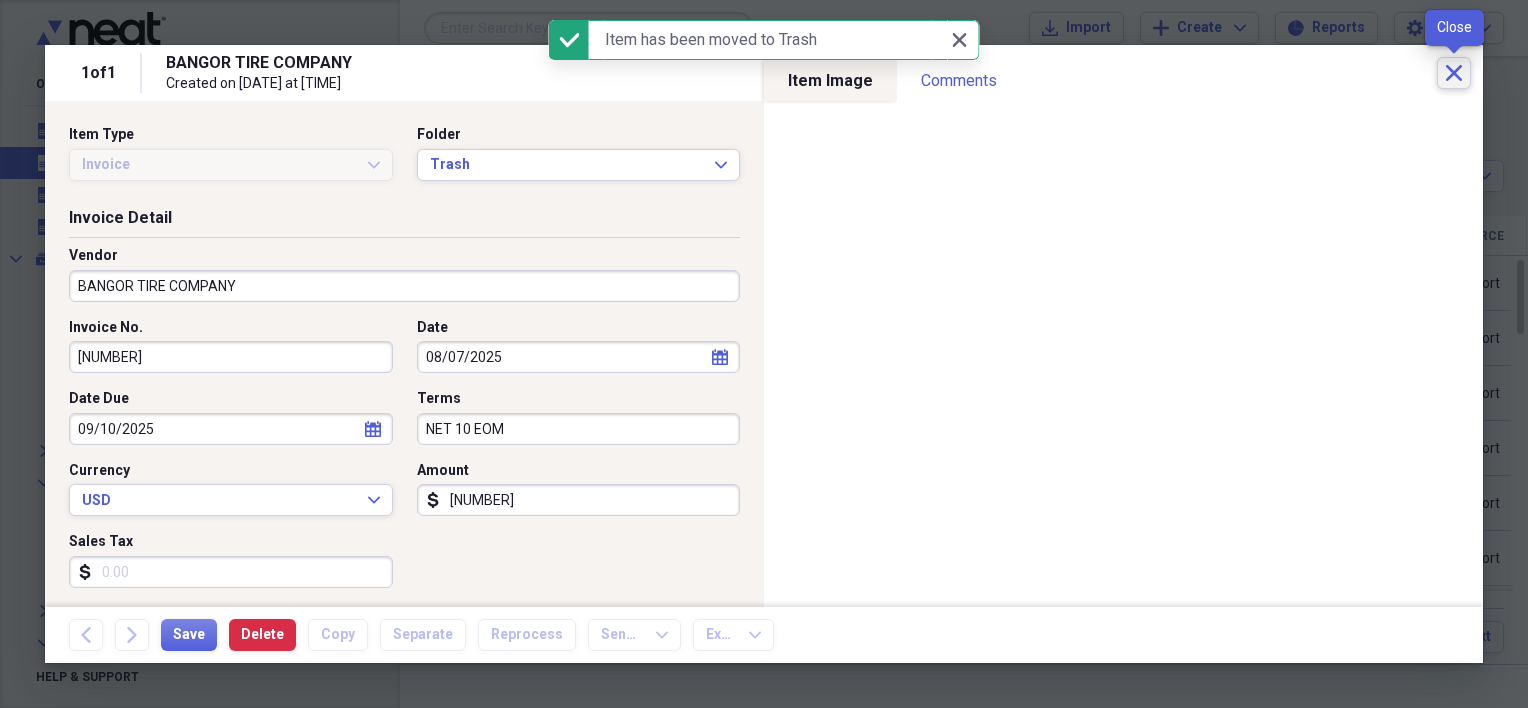 click on "Close" 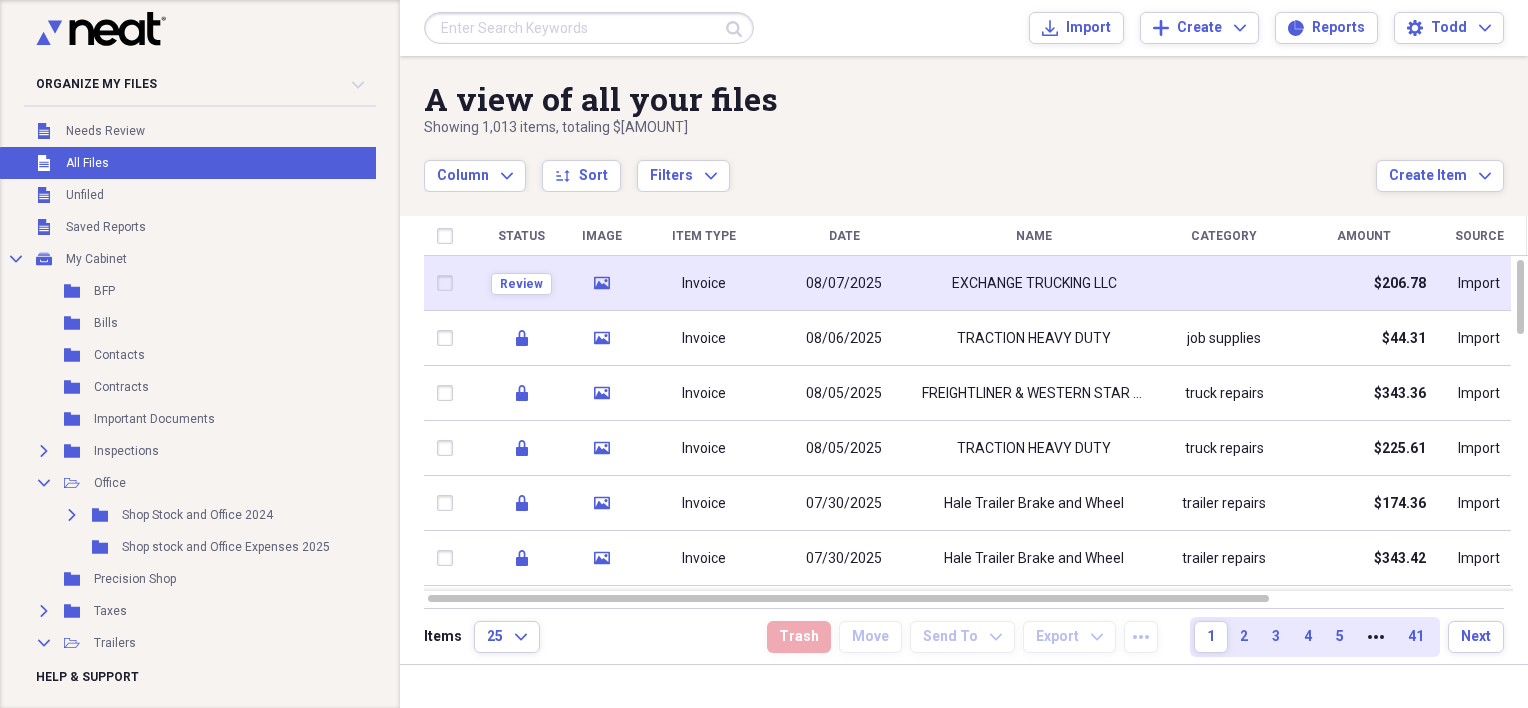 click on "08/07/2025" at bounding box center (844, 284) 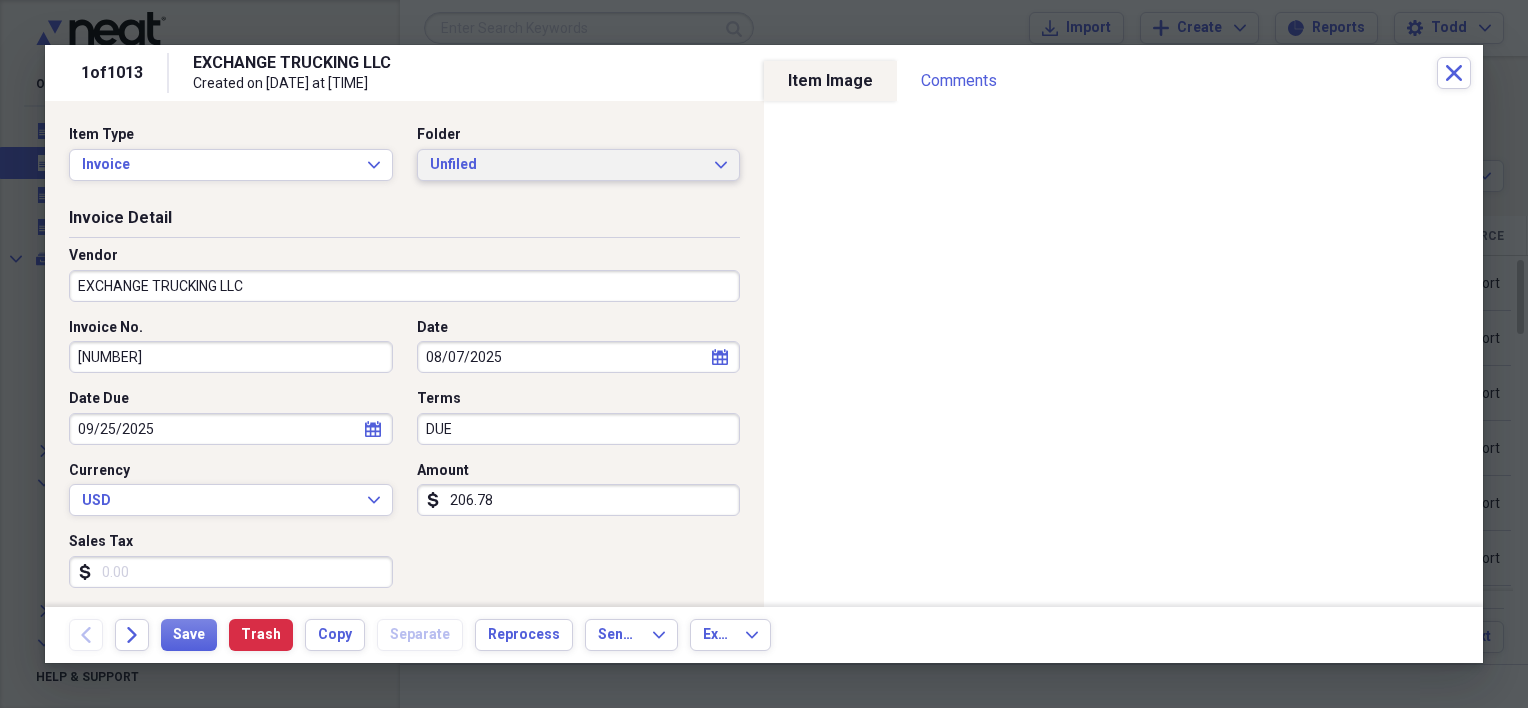 click on "Unfiled" at bounding box center (567, 165) 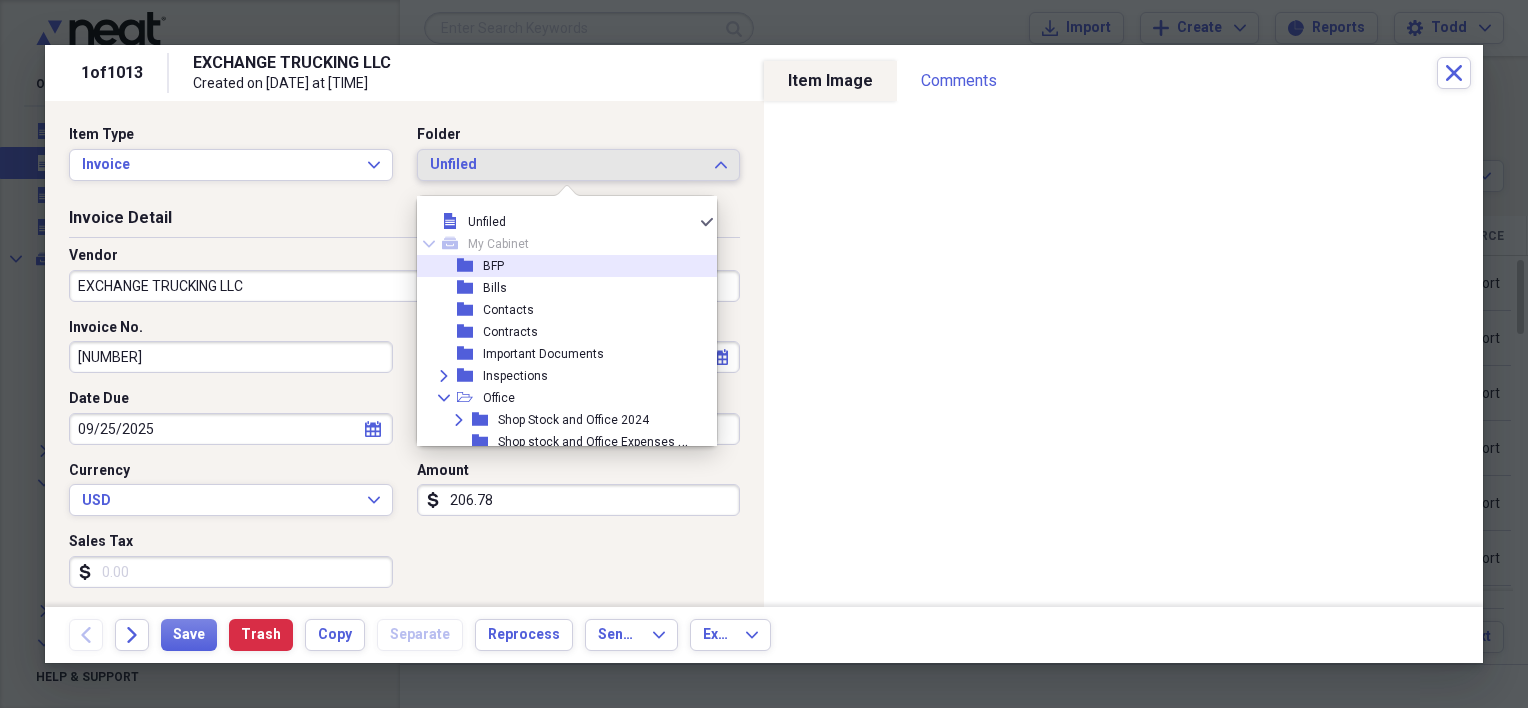 click on "folder BFP" at bounding box center [559, 266] 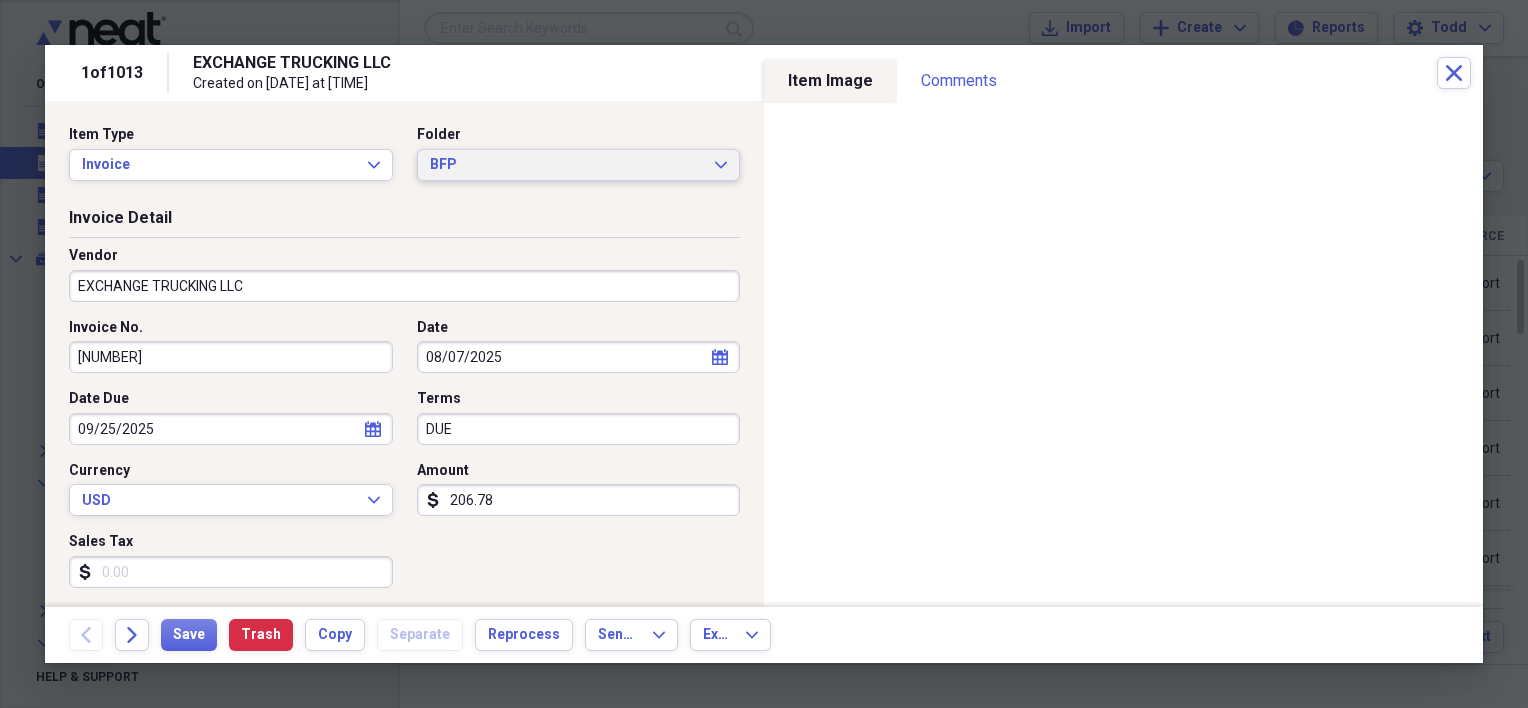 click on "BFP" at bounding box center [567, 165] 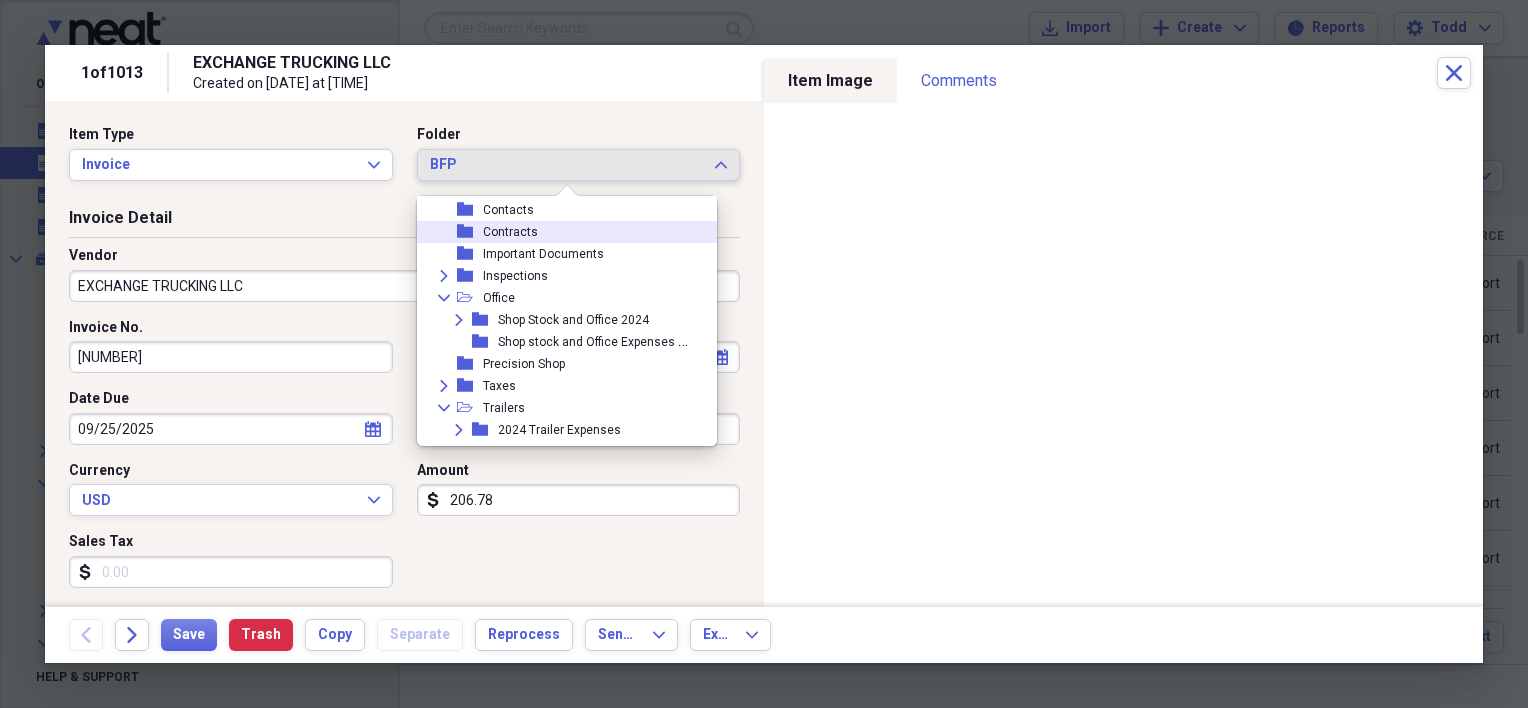 scroll, scrollTop: 200, scrollLeft: 0, axis: vertical 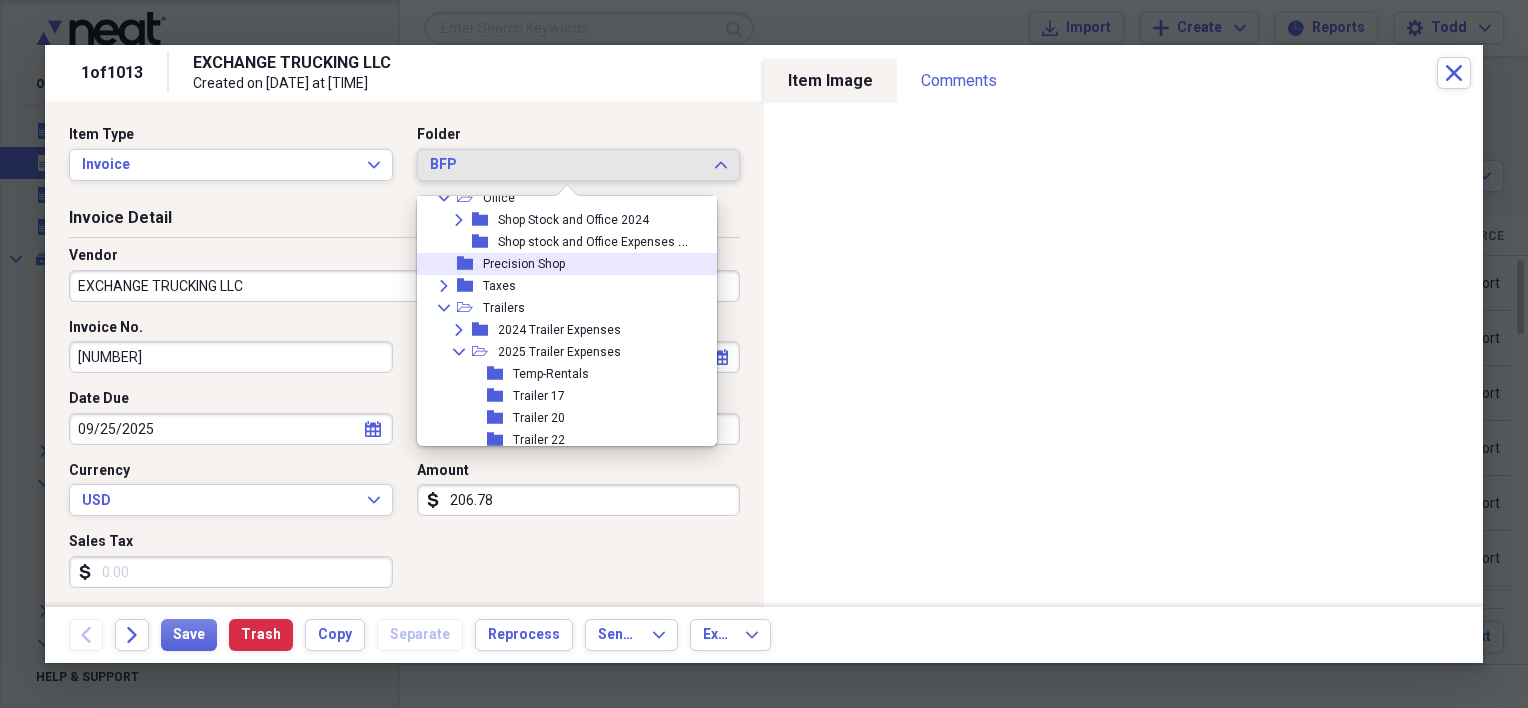 click on "Precision Shop" at bounding box center [524, 264] 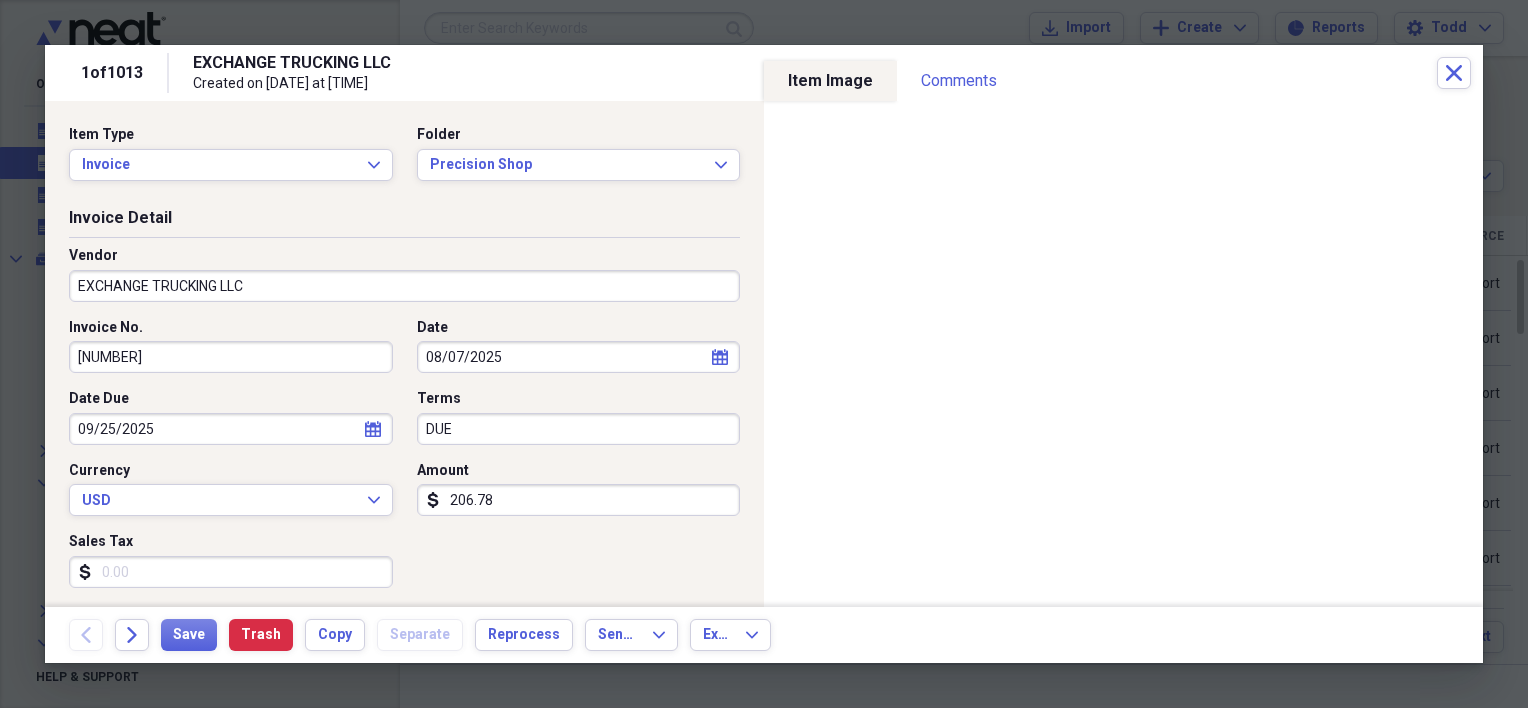 click on "Invoice Detail" at bounding box center (404, 222) 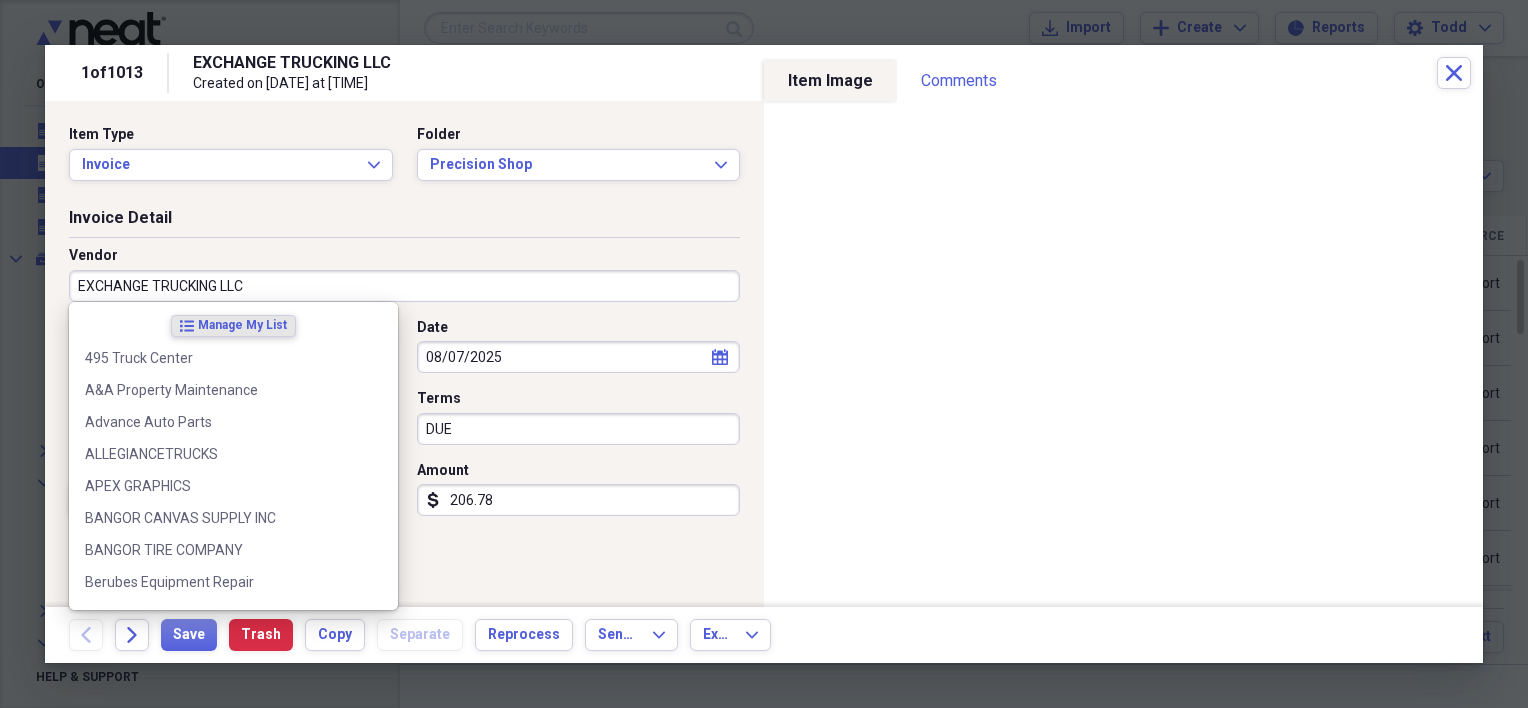 click on "EXCHANGE TRUCKING LLC" at bounding box center (404, 286) 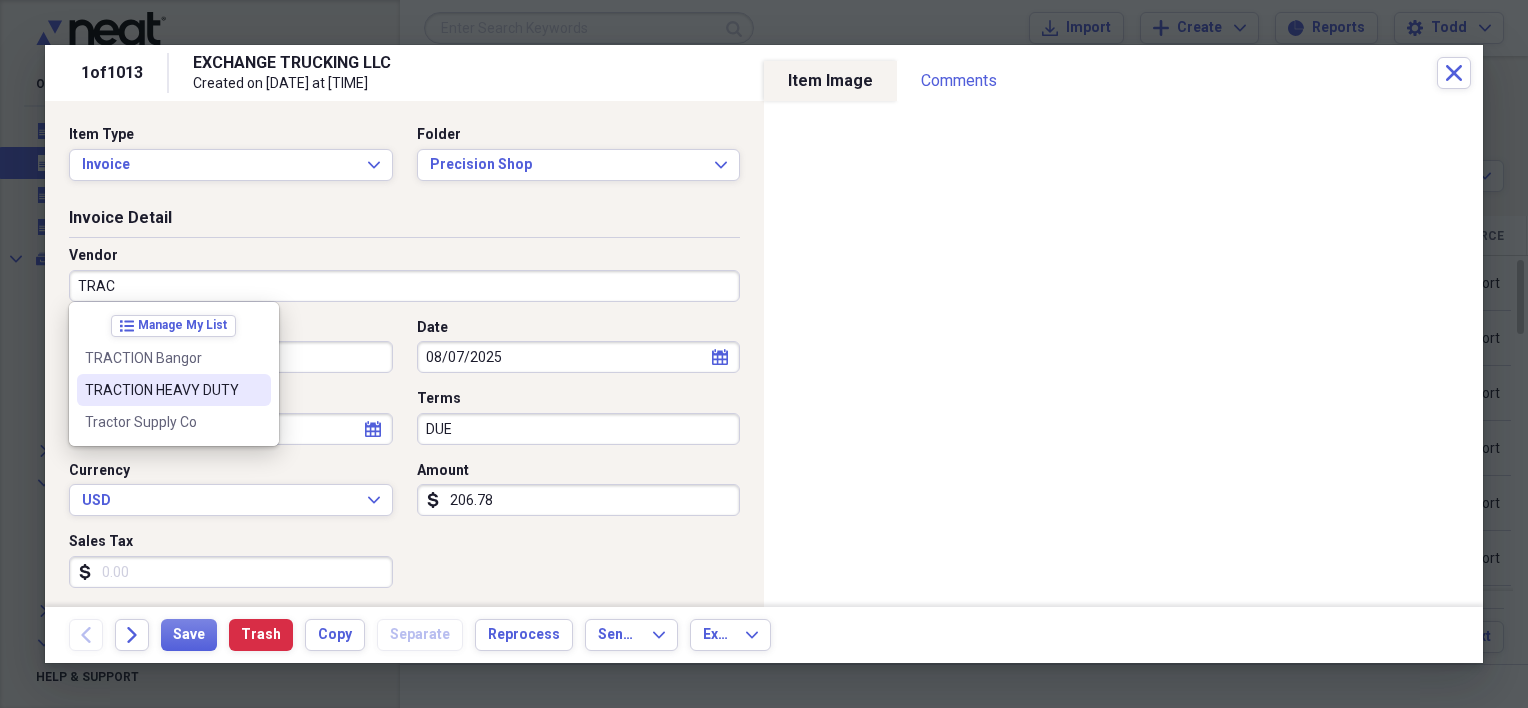 click on "TRACTION HEAVY DUTY" at bounding box center [174, 390] 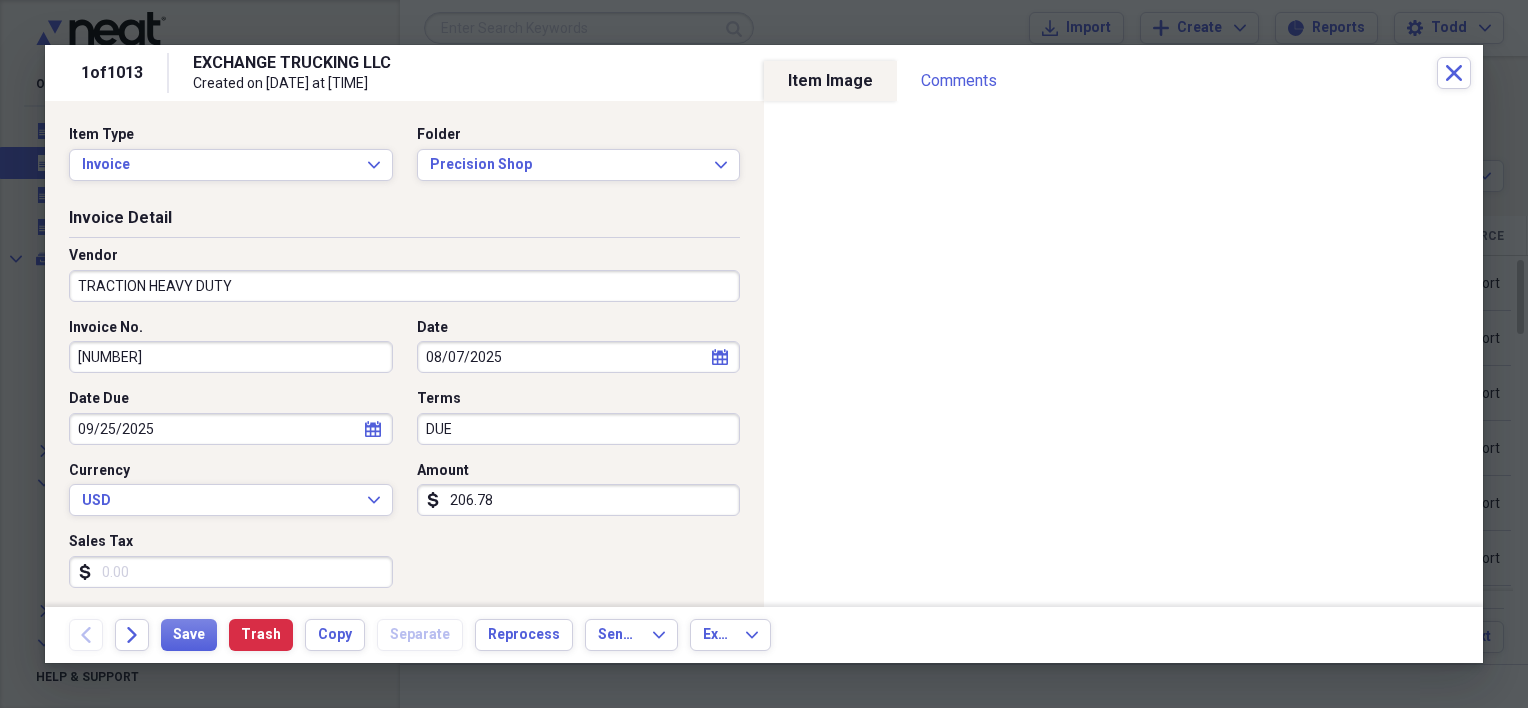 type on "truck repairs" 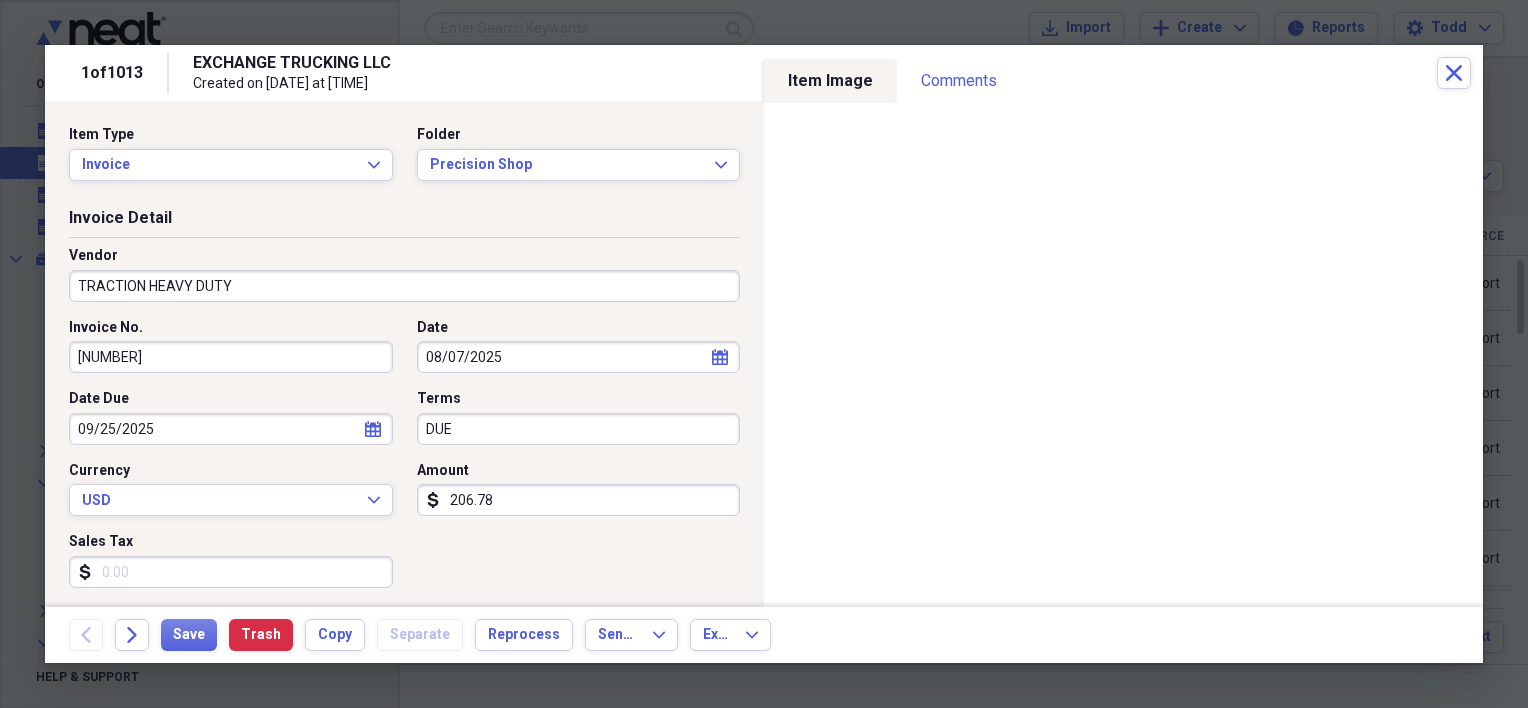 click on "Invoice No. [NUMBER]" at bounding box center (237, 346) 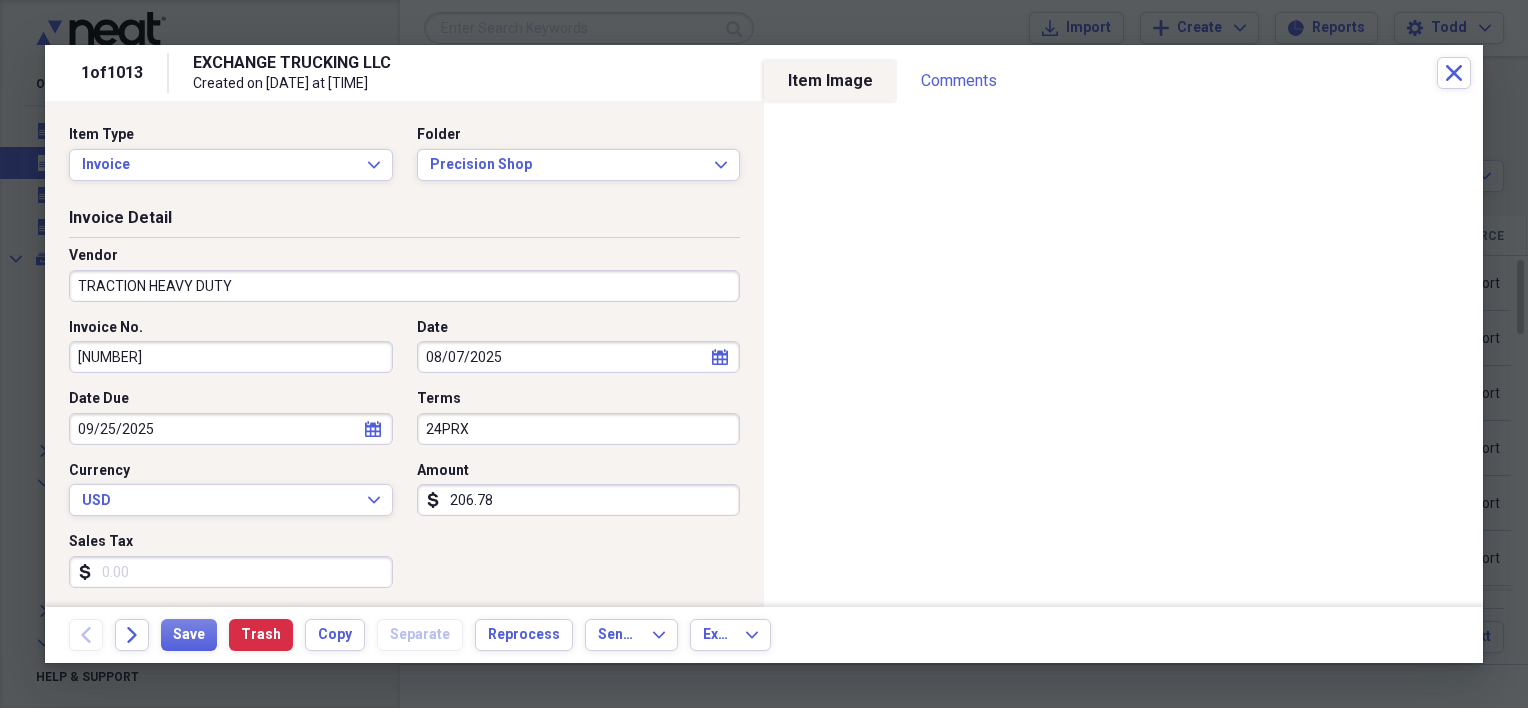type on "24PRX" 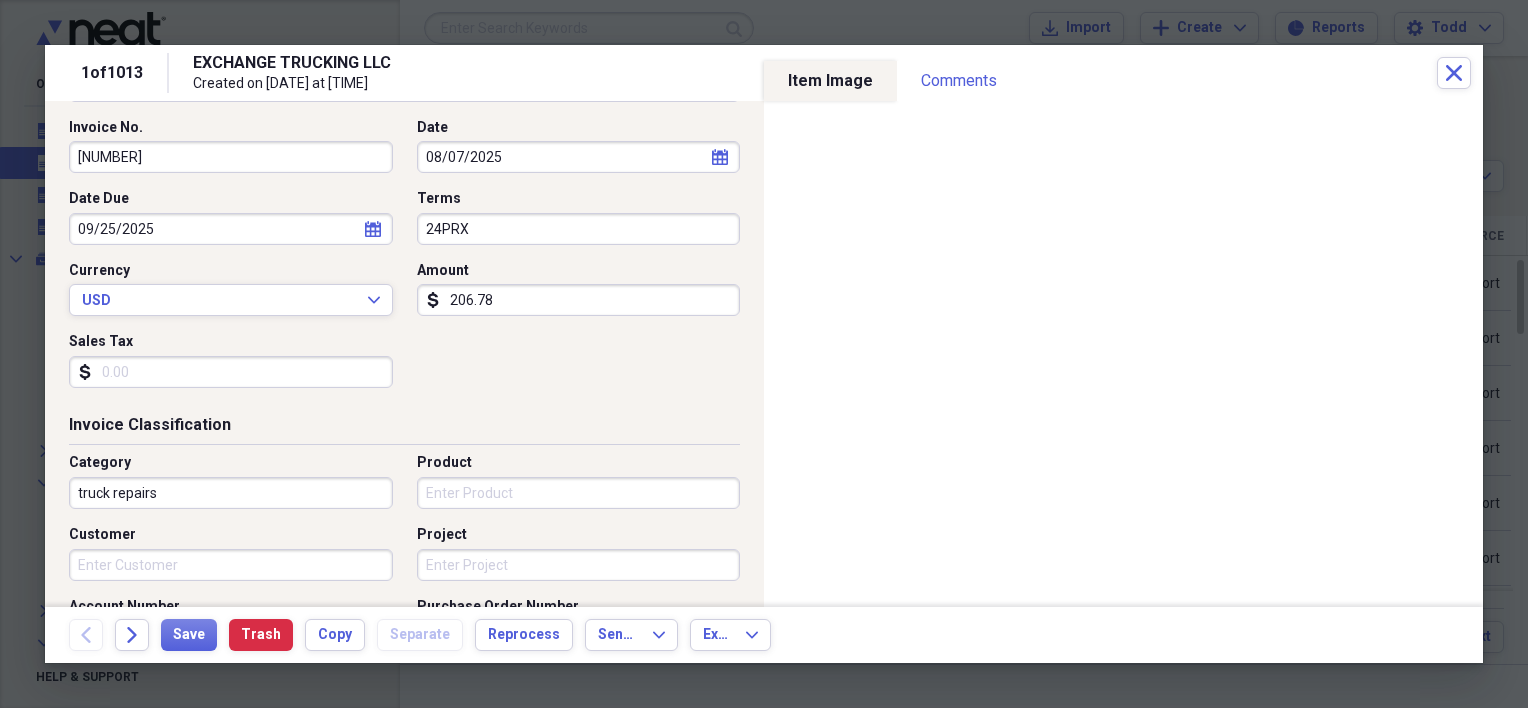 scroll, scrollTop: 400, scrollLeft: 0, axis: vertical 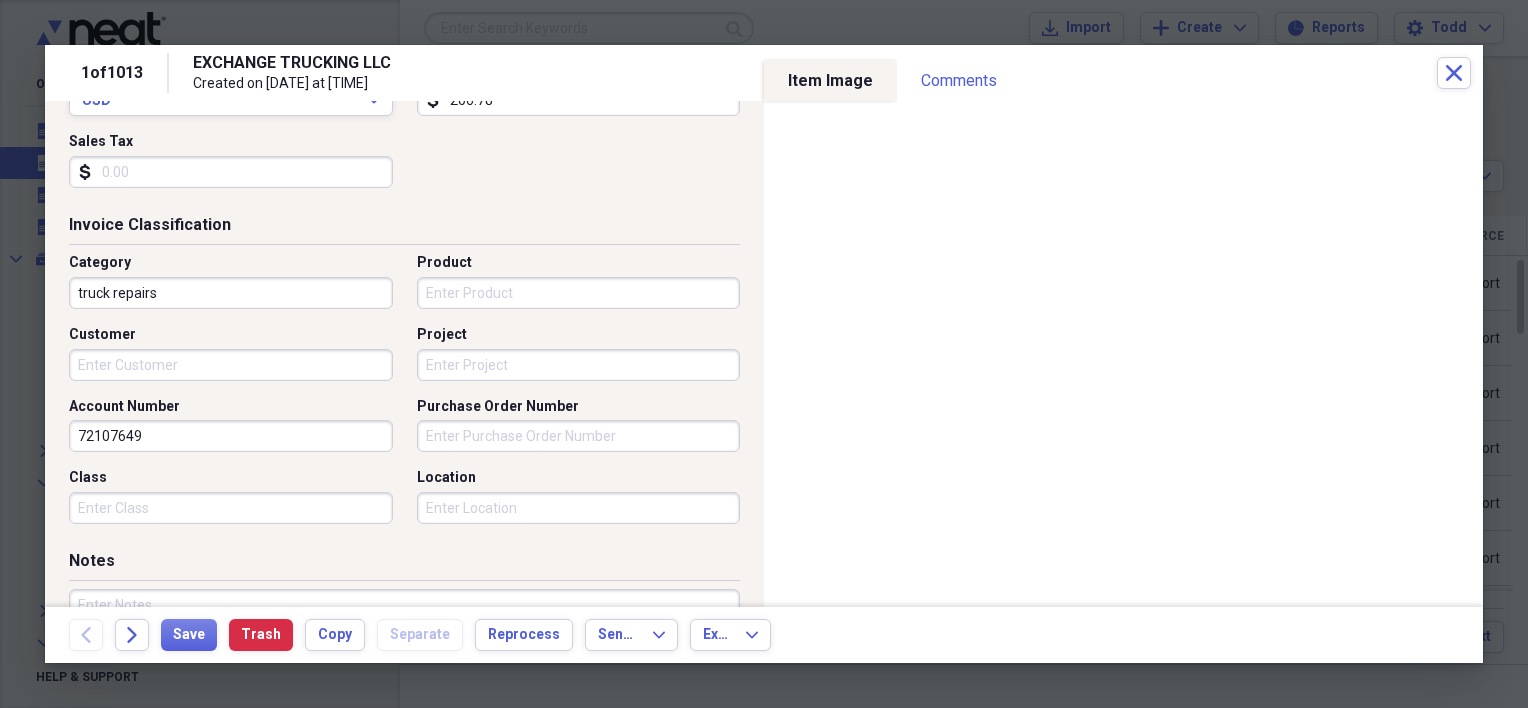 click on "truck repairs" at bounding box center [231, 293] 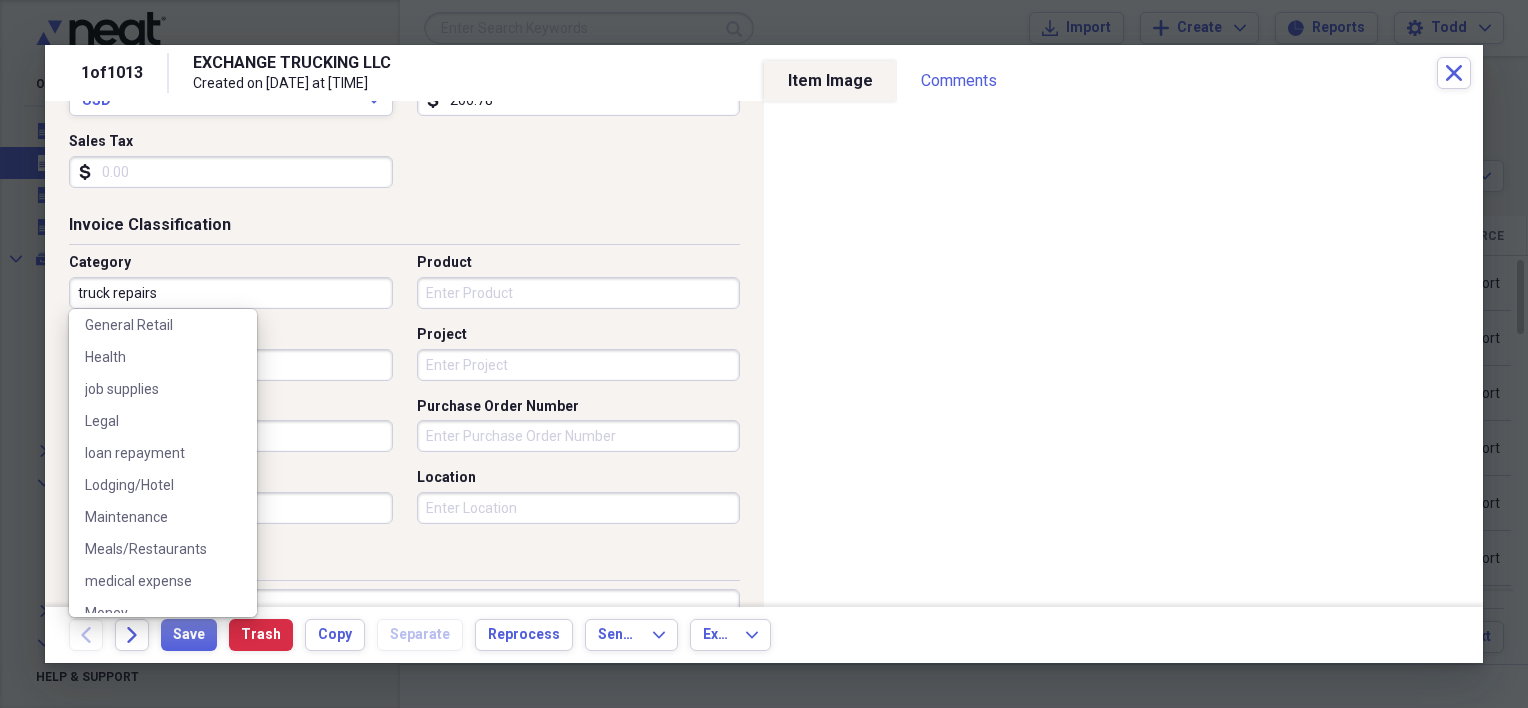 scroll, scrollTop: 200, scrollLeft: 0, axis: vertical 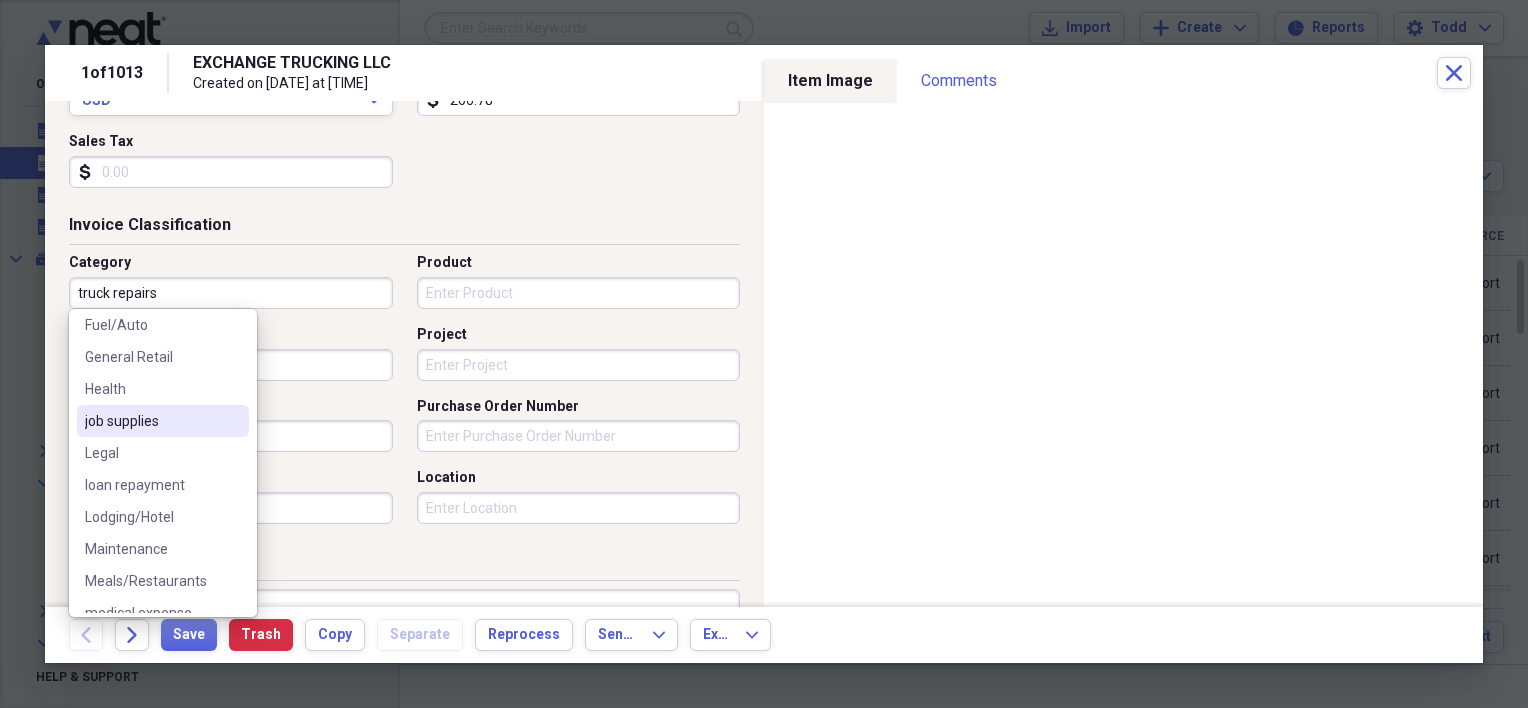 click on "job supplies" at bounding box center (151, 421) 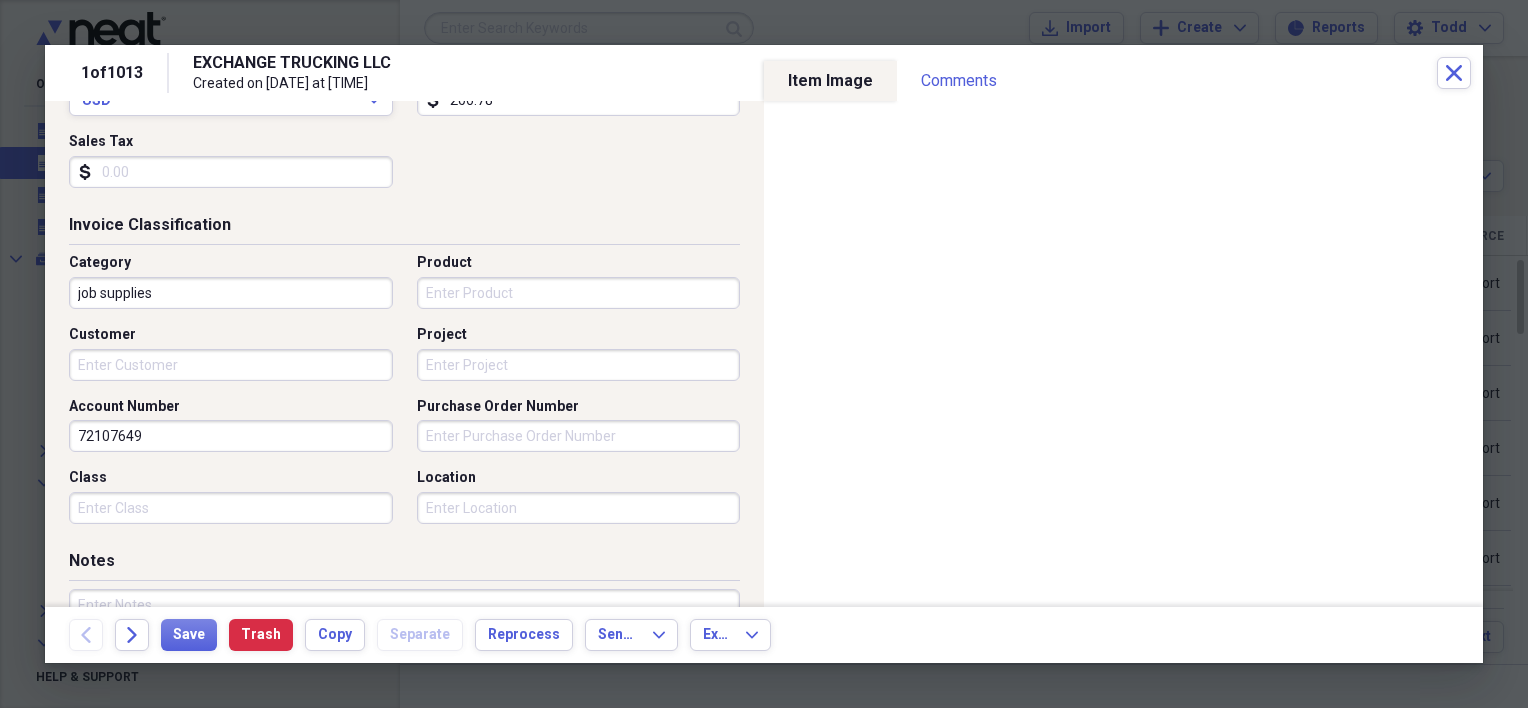 click on "72107649" at bounding box center [231, 436] 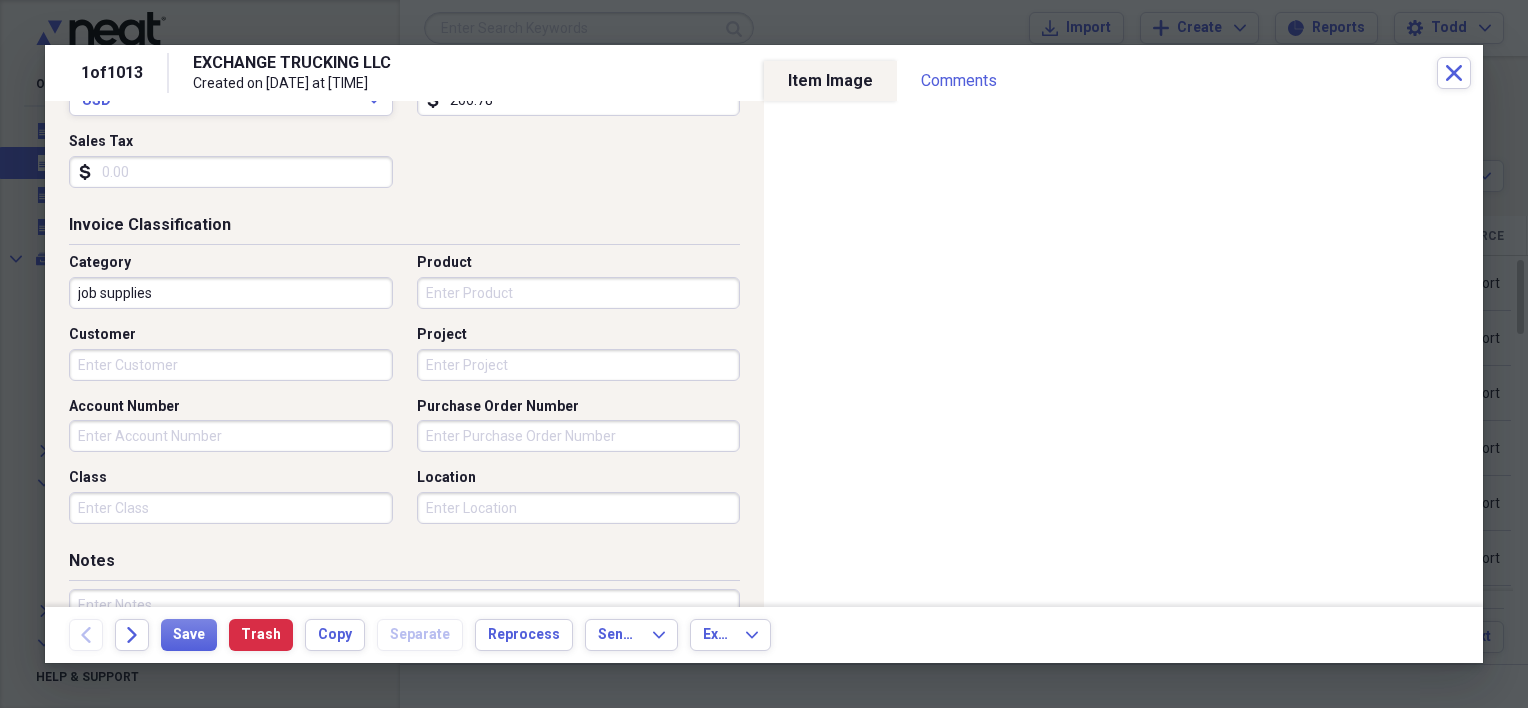 type 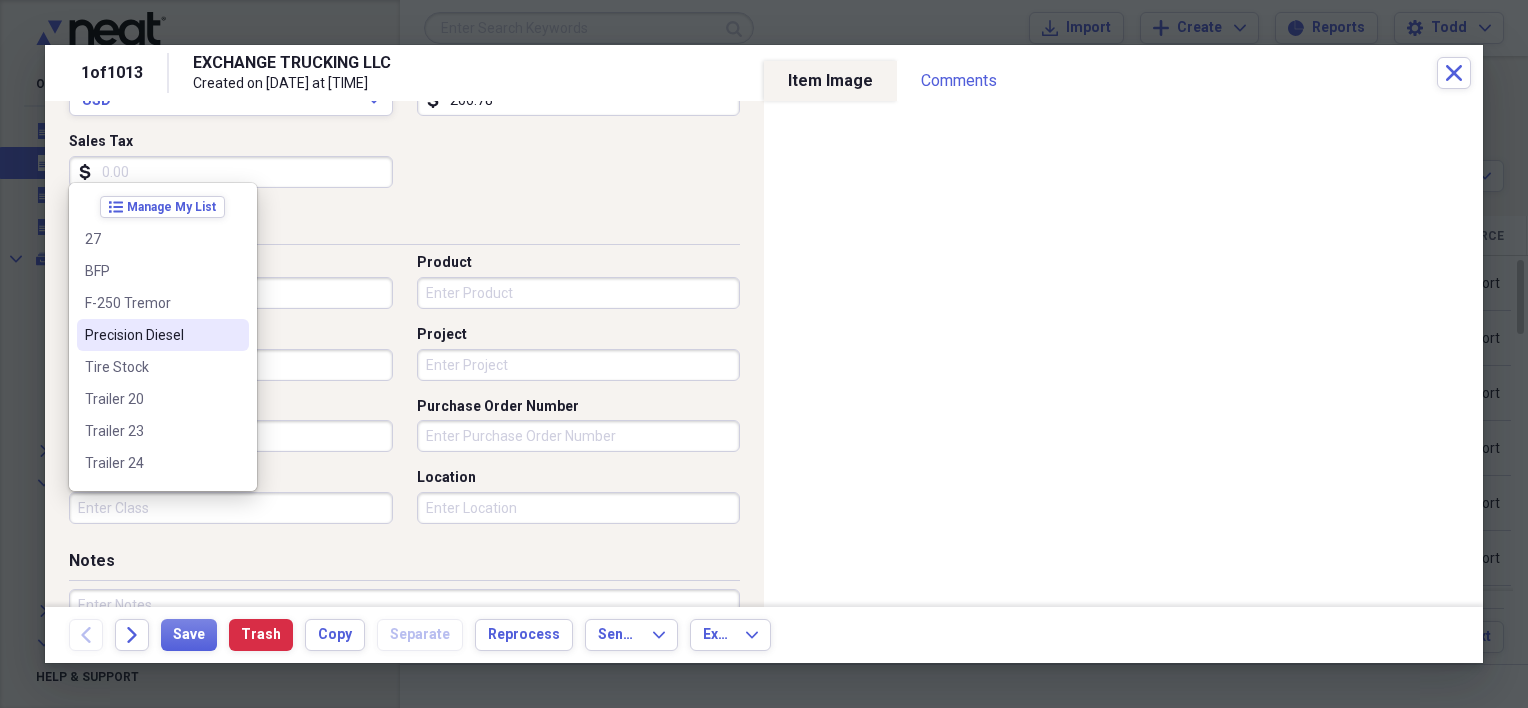 click on "Precision Diesel" at bounding box center (151, 335) 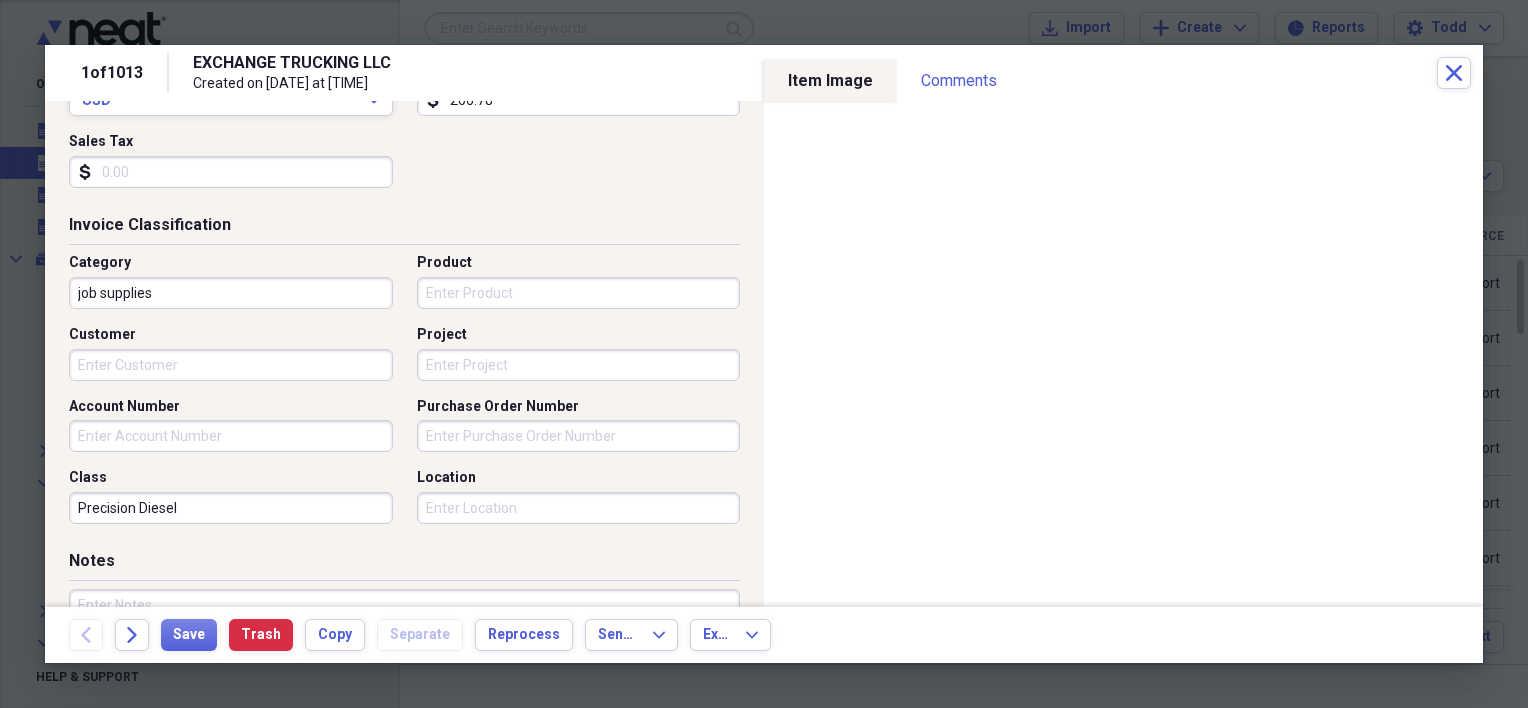 click on "Class" at bounding box center (231, 478) 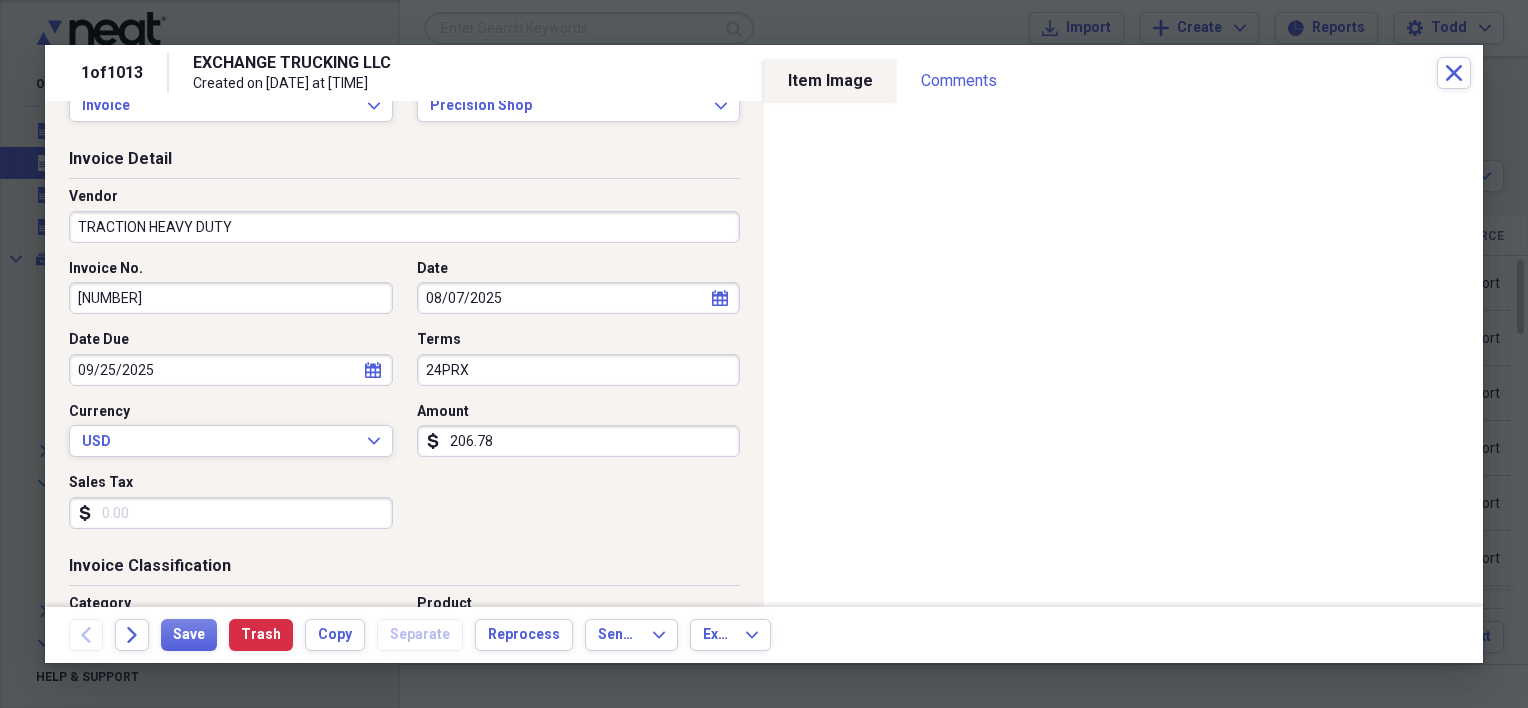 scroll, scrollTop: 0, scrollLeft: 0, axis: both 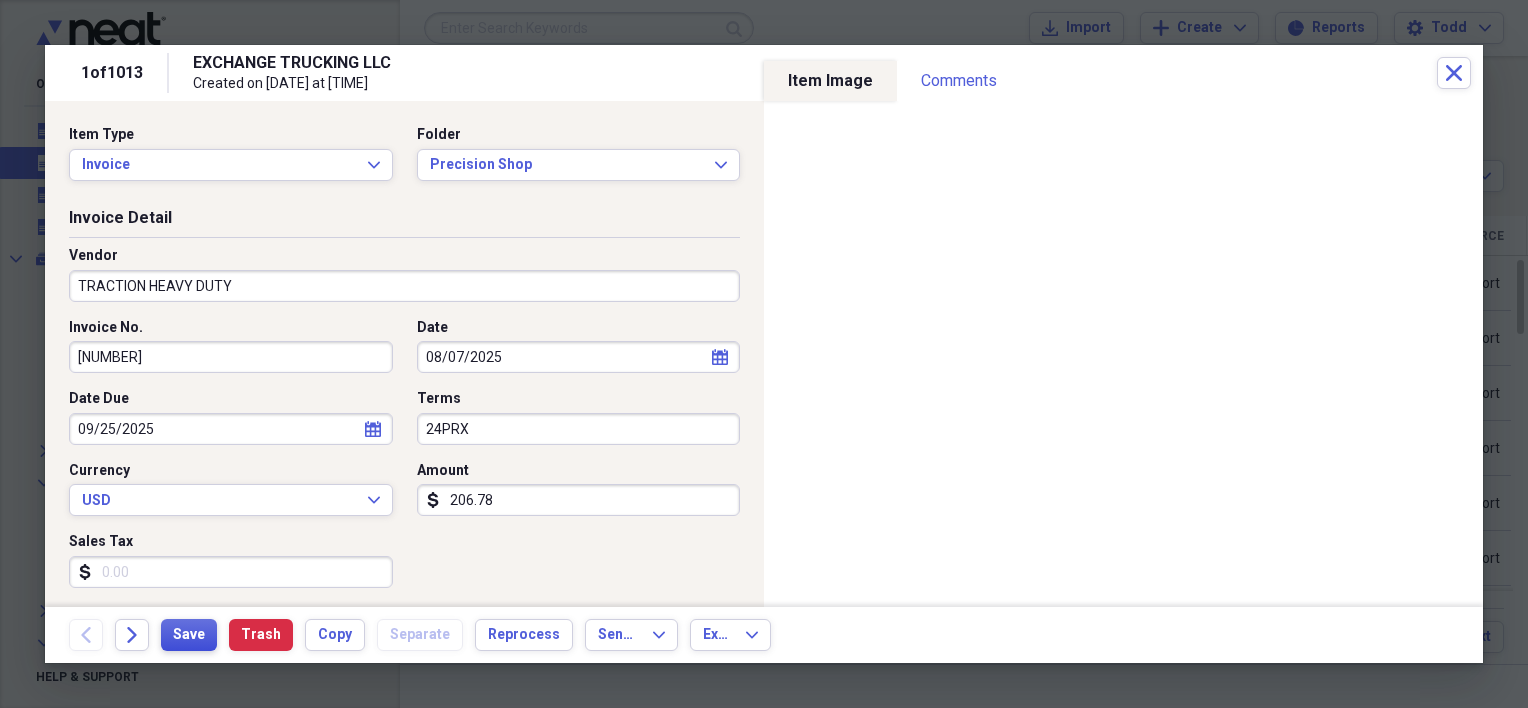 click on "Save" at bounding box center (189, 635) 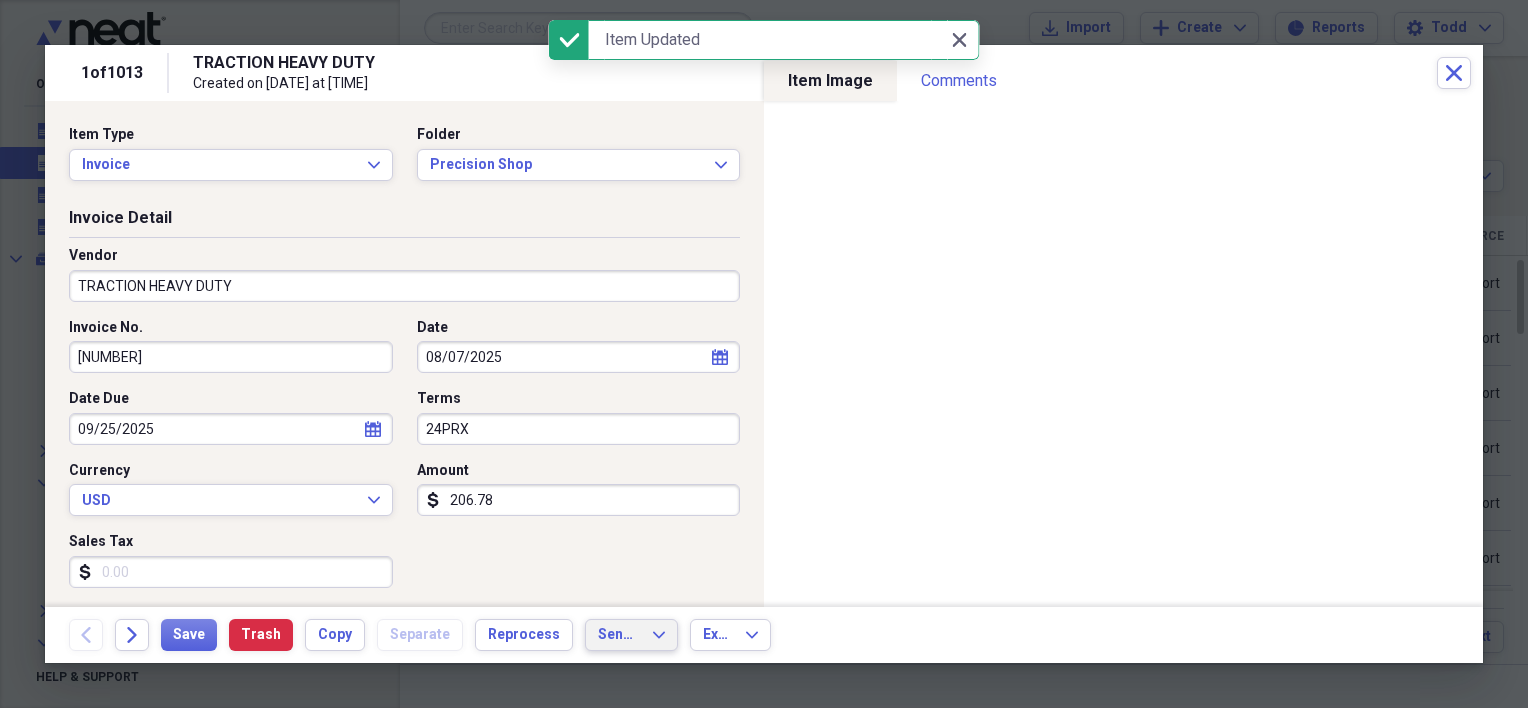 click on "Send To" at bounding box center (619, 635) 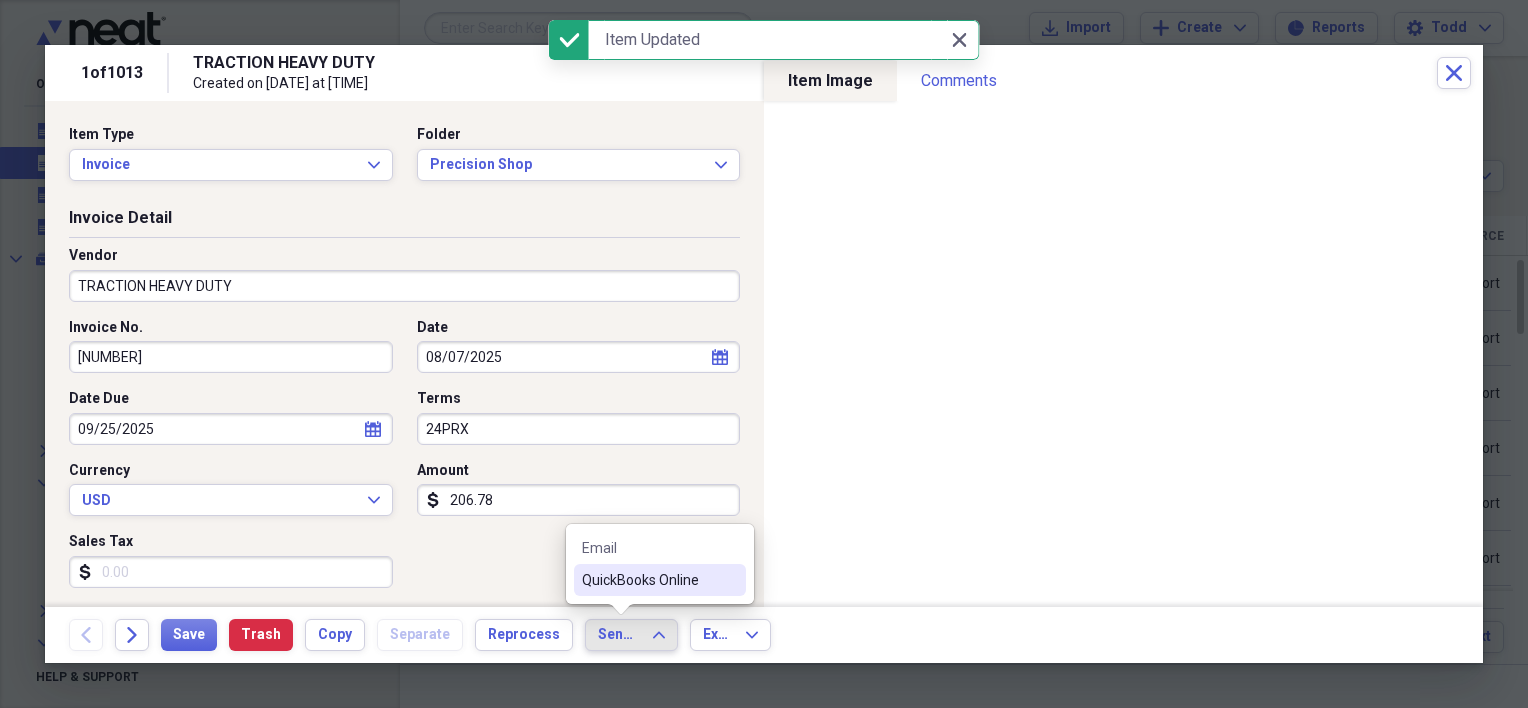 click on "QuickBooks Online" at bounding box center (648, 580) 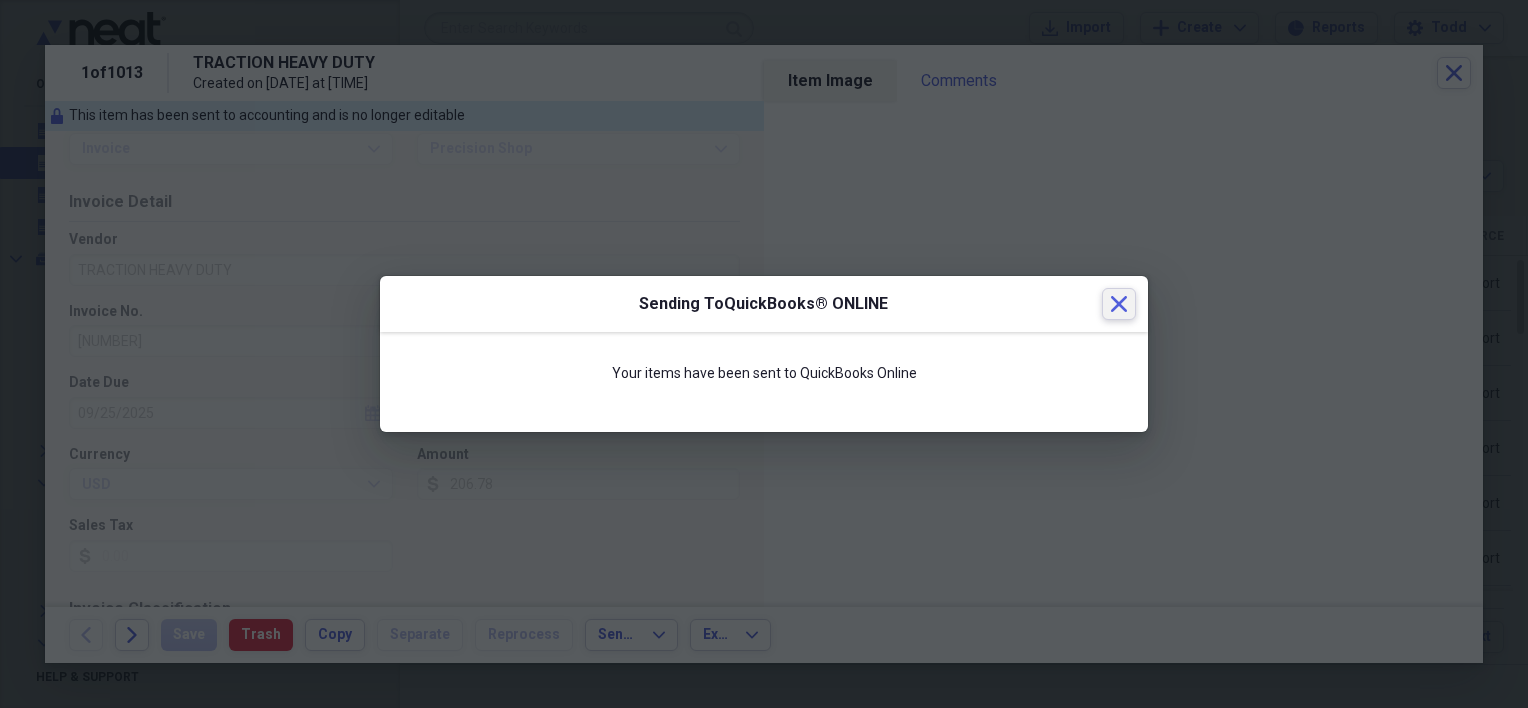 click on "Close" 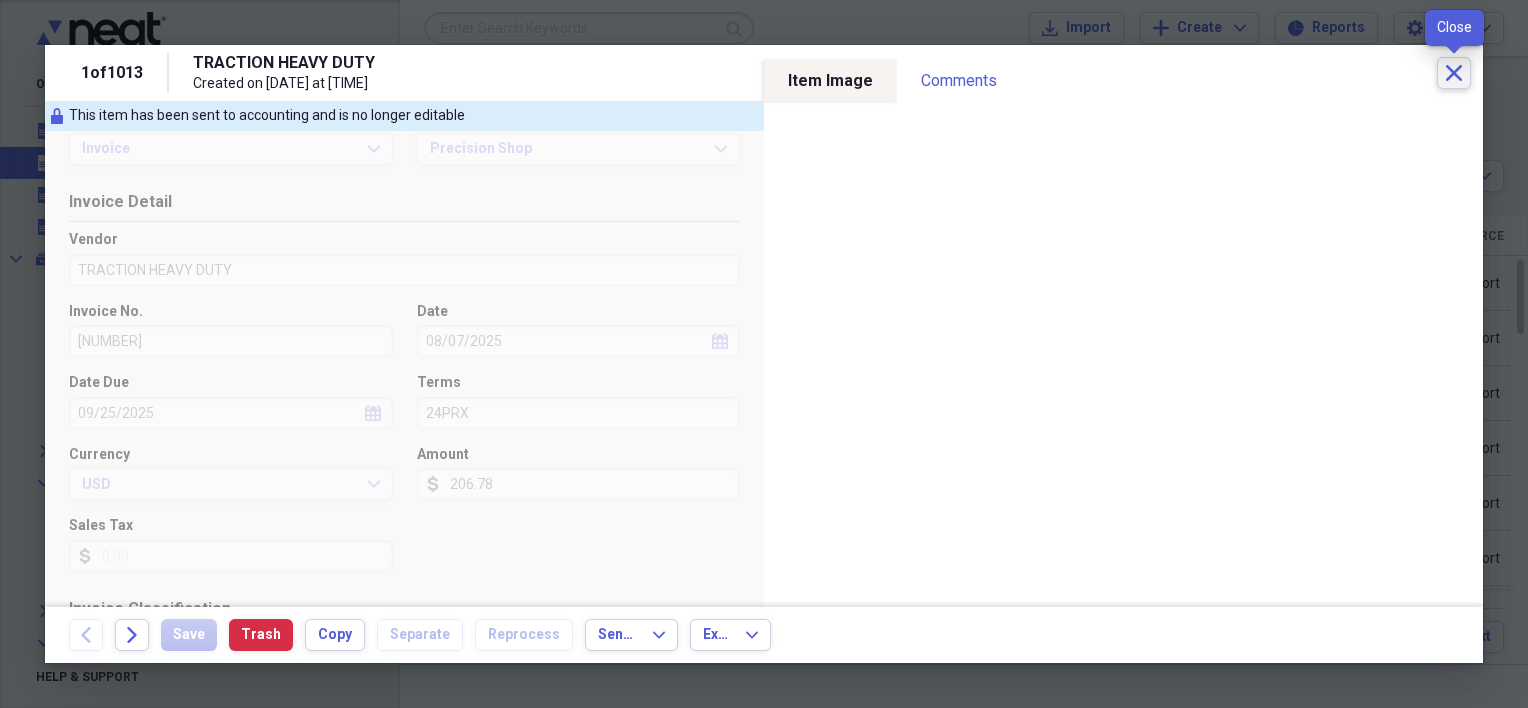 click 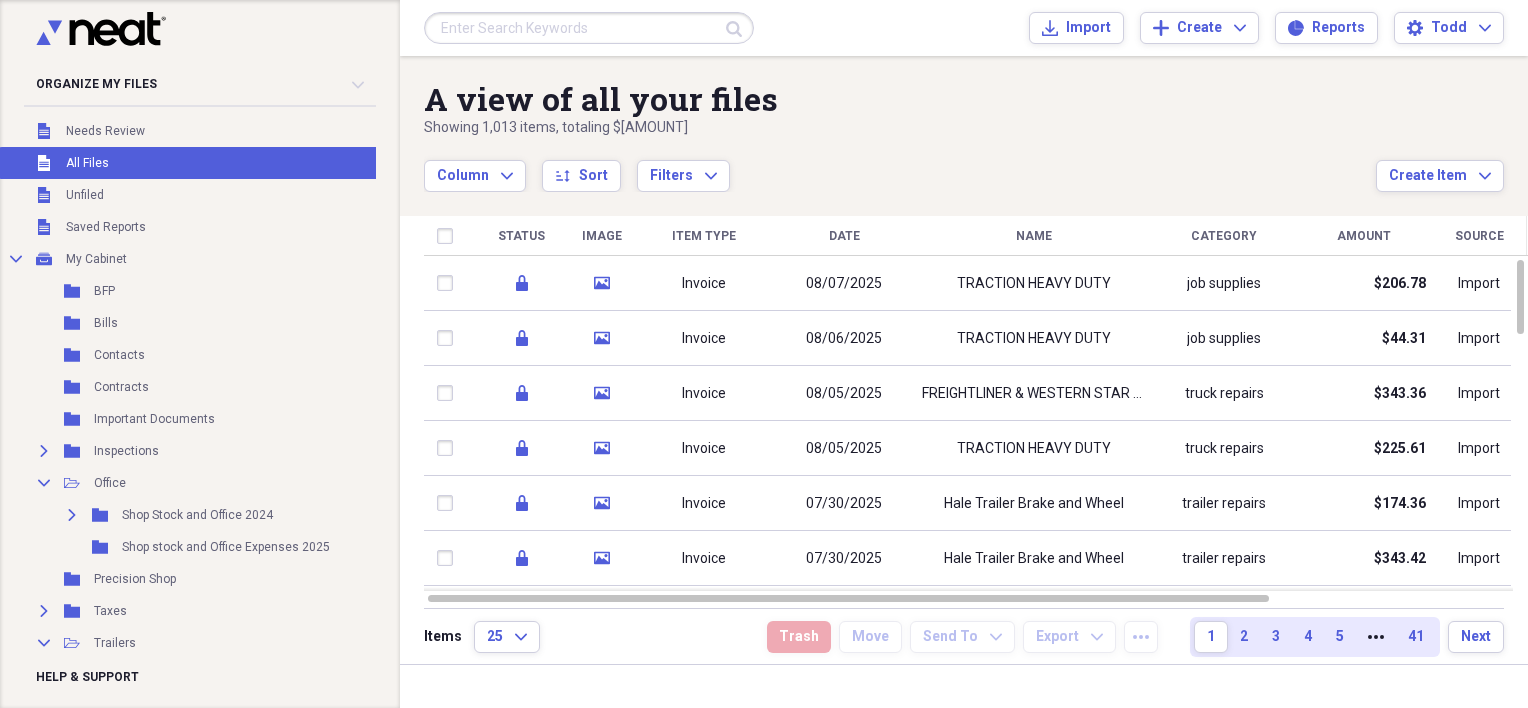 click on "Column Expand sort Sort Filters  Expand" at bounding box center [900, 165] 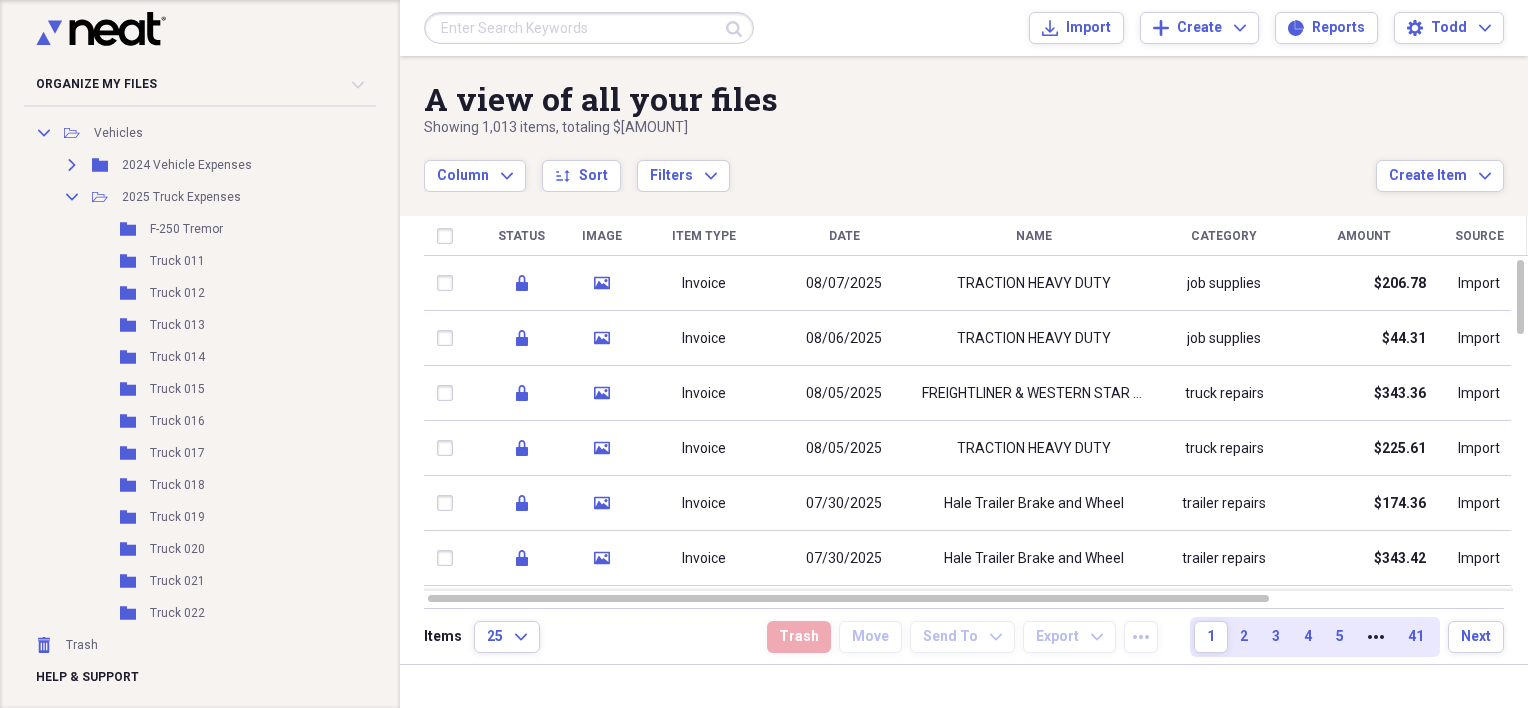 scroll, scrollTop: 1227, scrollLeft: 0, axis: vertical 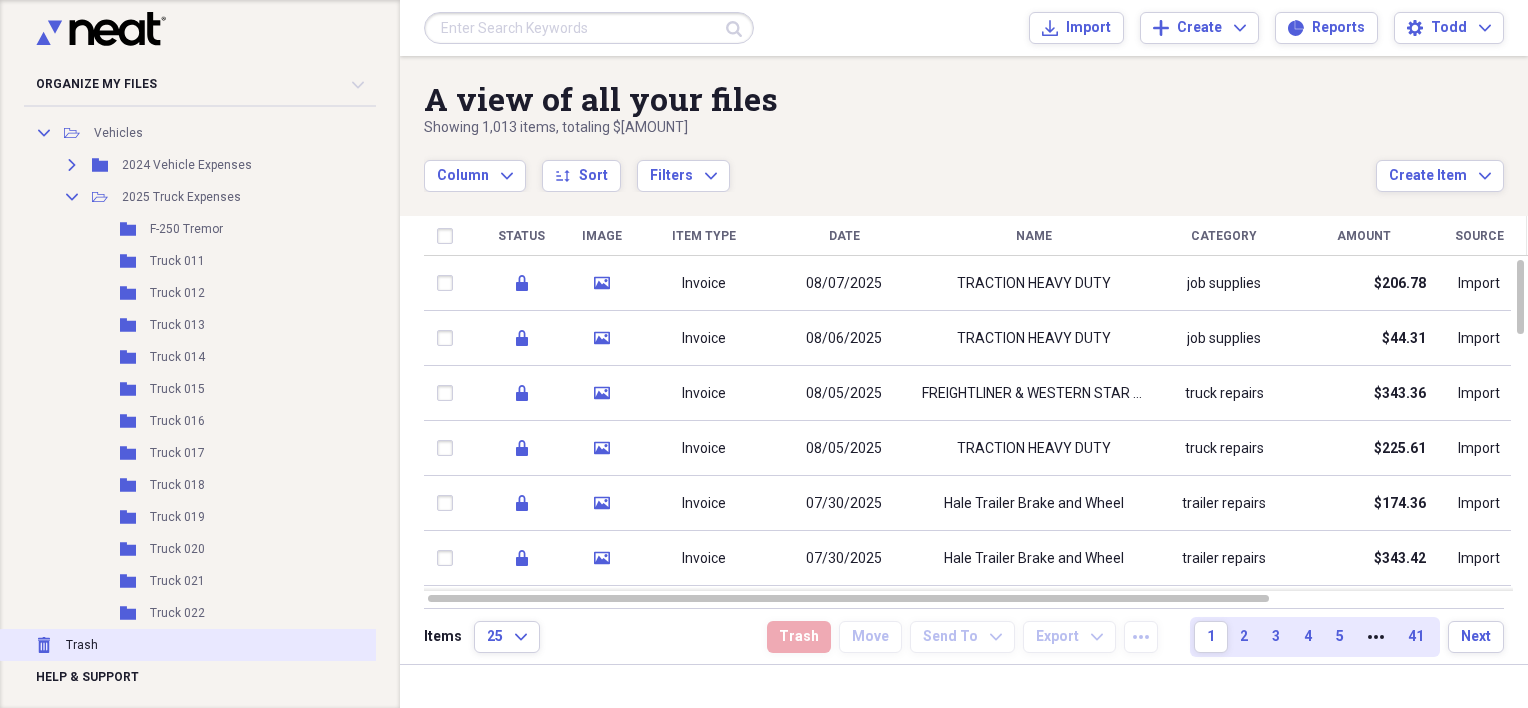 click on "Trash Trash" at bounding box center [195, 645] 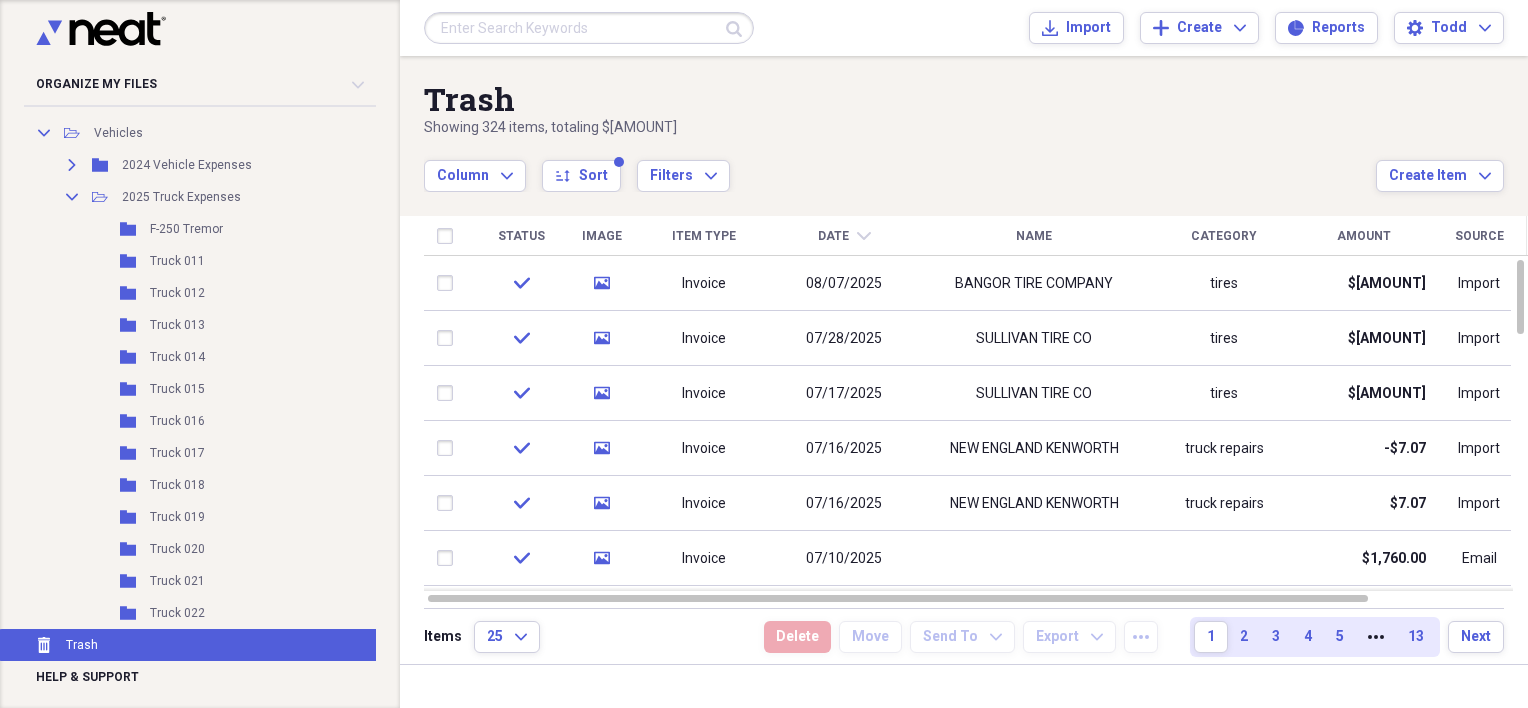 click on "Showing 324 items , totaling $[AMOUNT]" at bounding box center (900, 128) 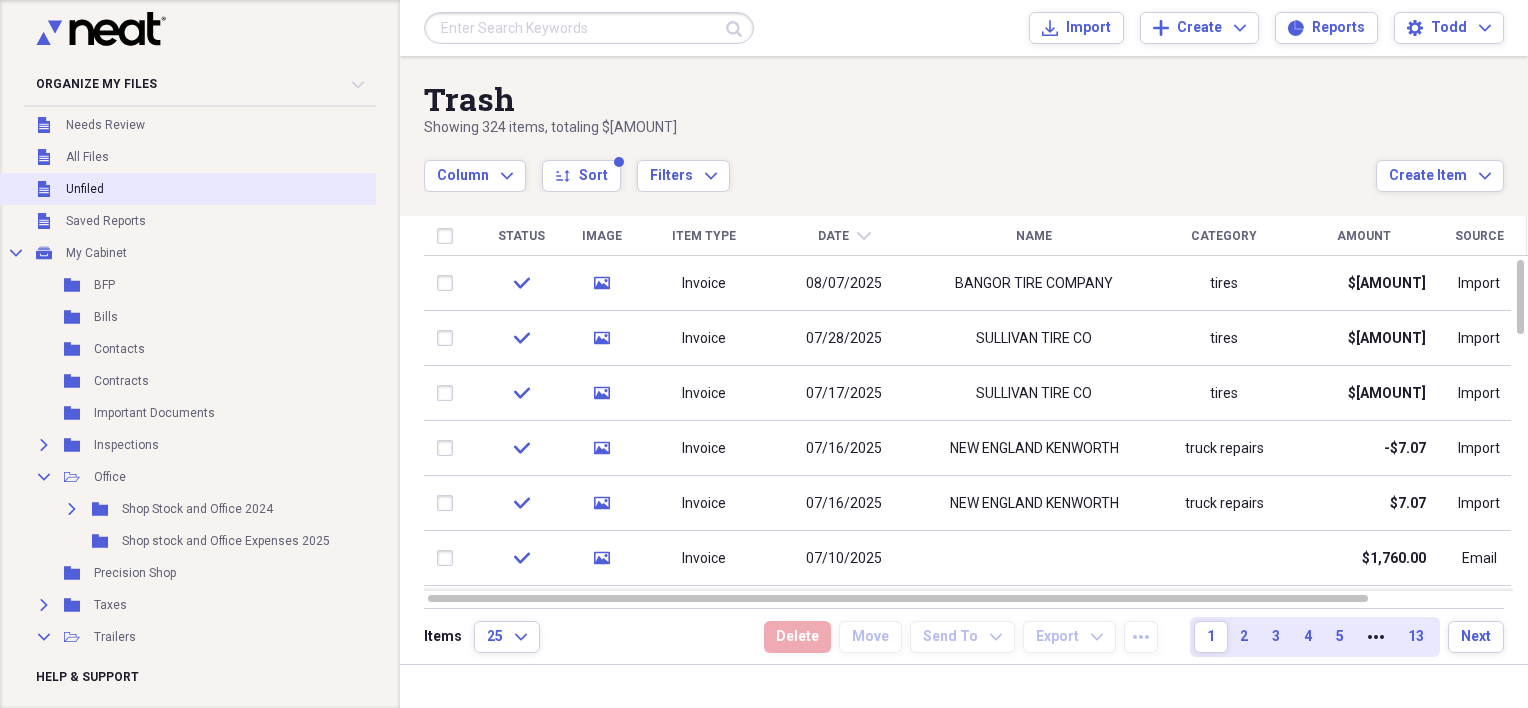 scroll, scrollTop: 0, scrollLeft: 0, axis: both 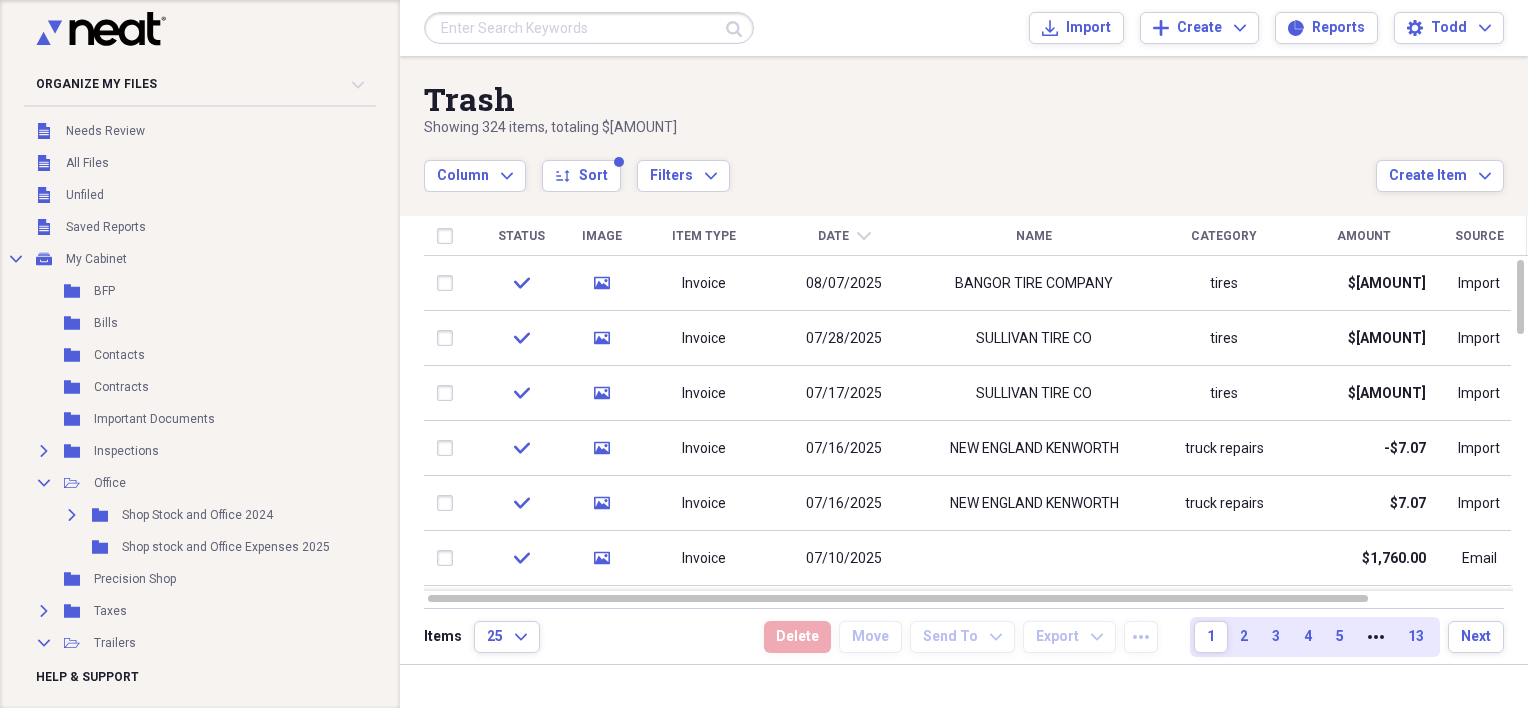 click on "Organize My Files Collapse" at bounding box center [200, 84] 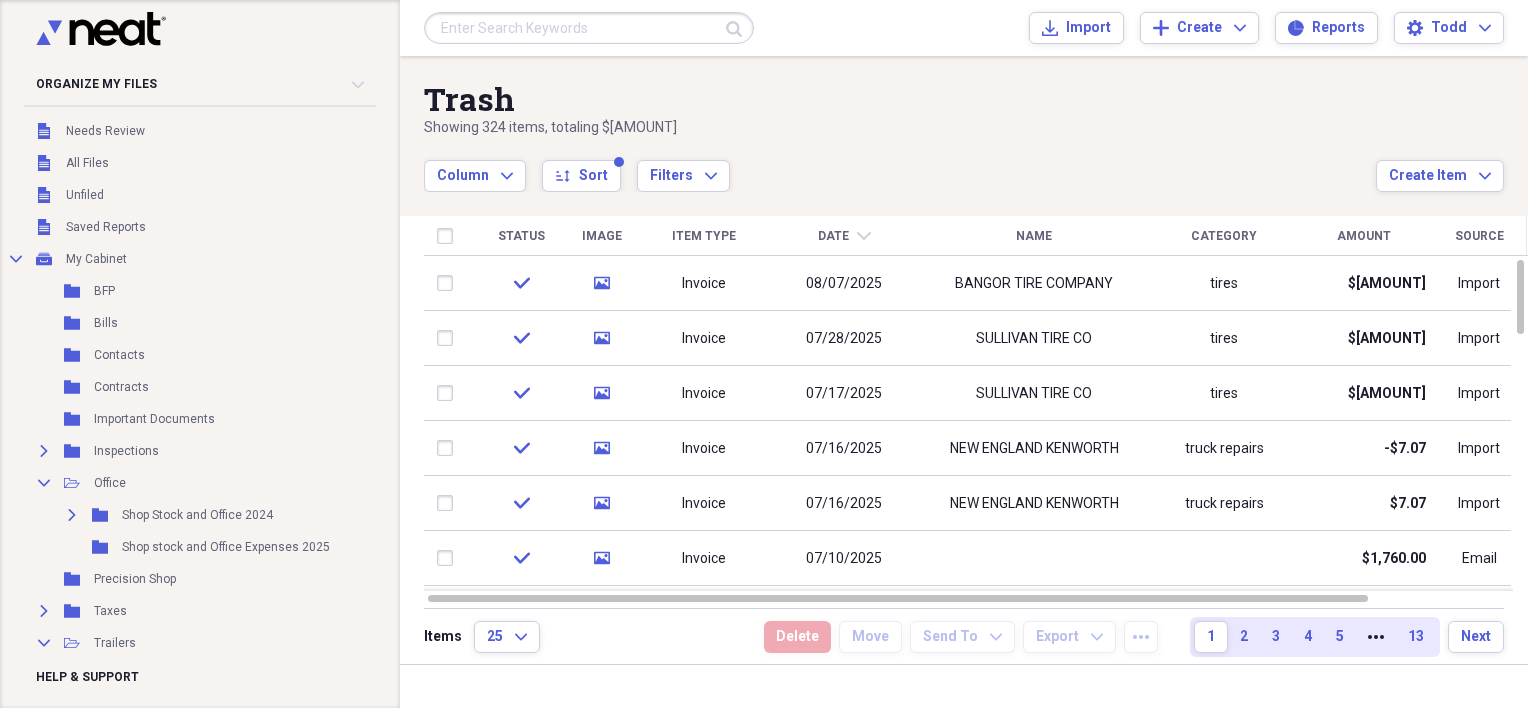 click on "Trash" at bounding box center [900, 99] 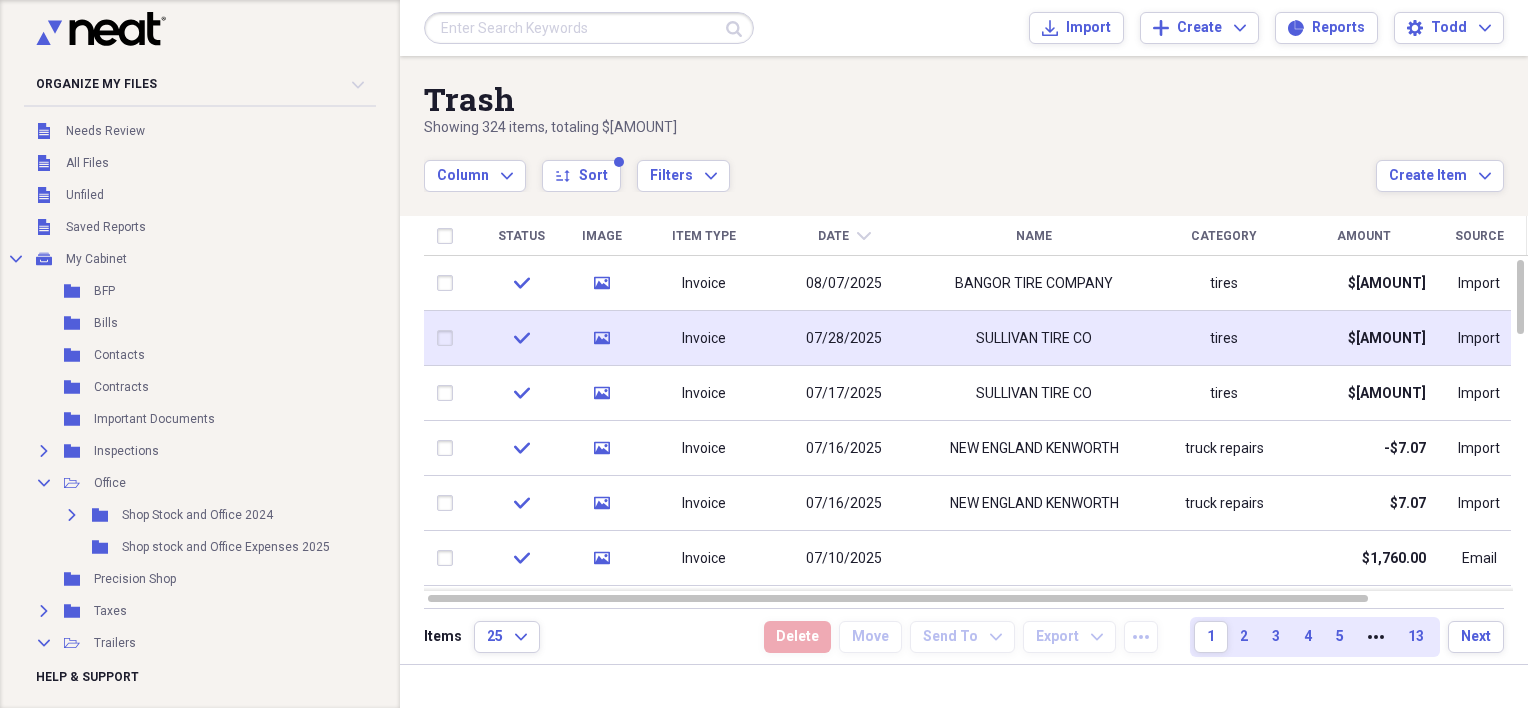 click on "07/28/2025" at bounding box center [844, 338] 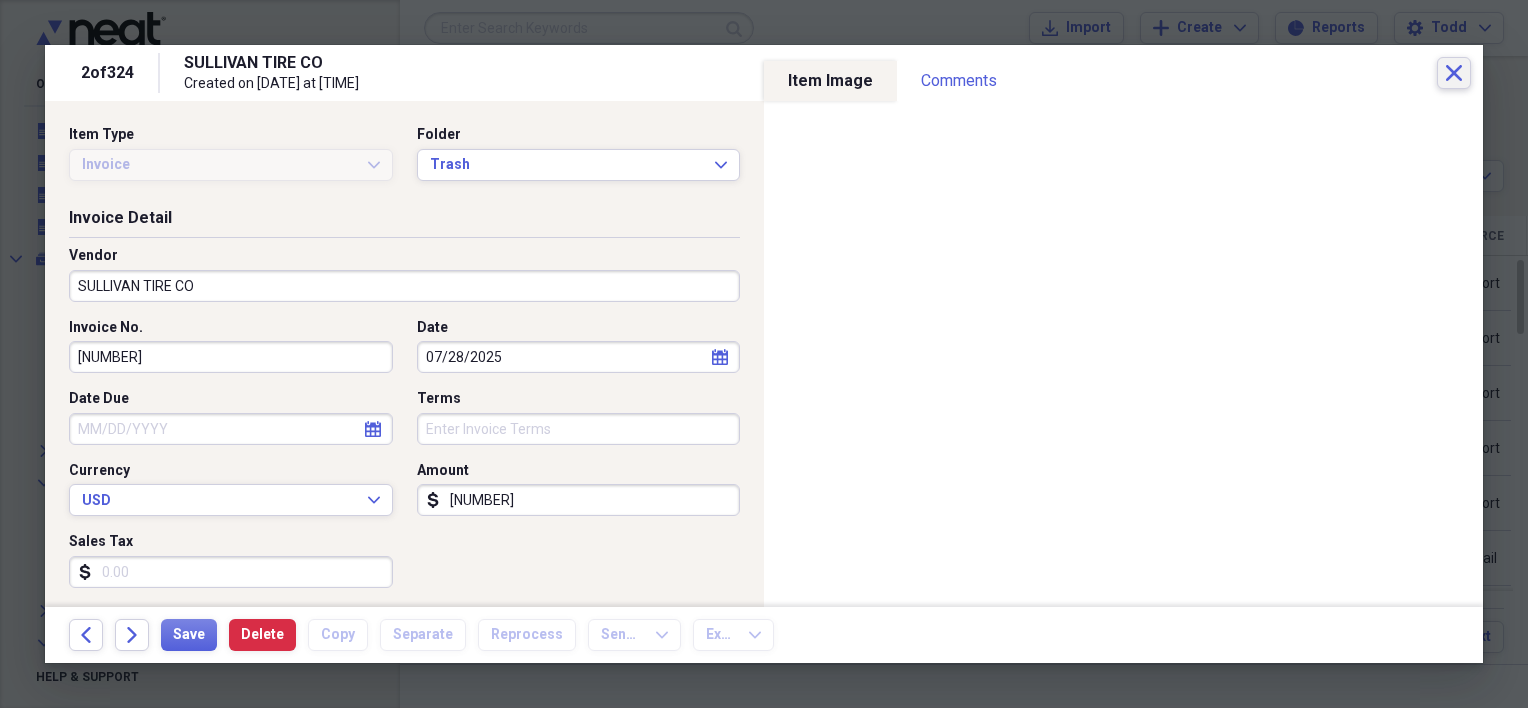 click on "Close" at bounding box center [1454, 73] 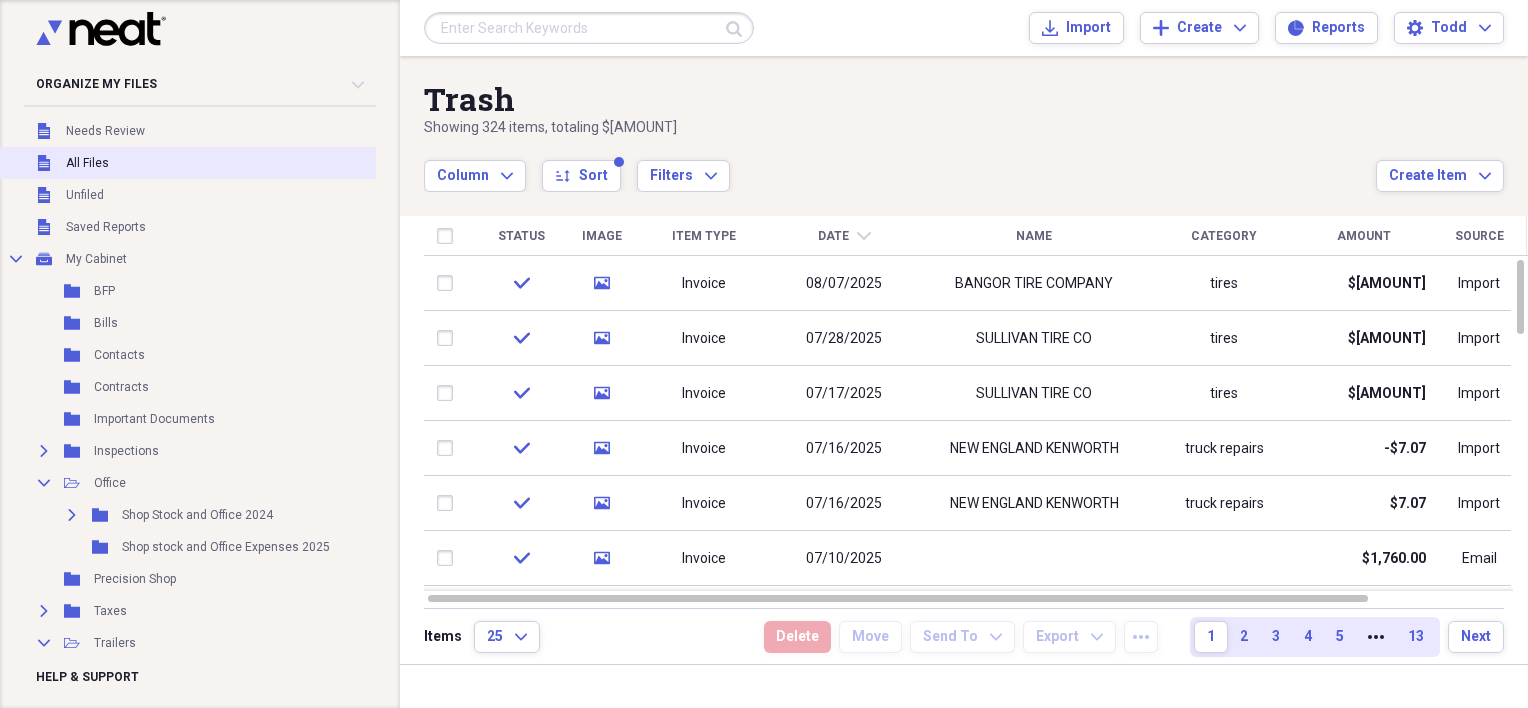 click on "Unfiled All Files" at bounding box center (195, 163) 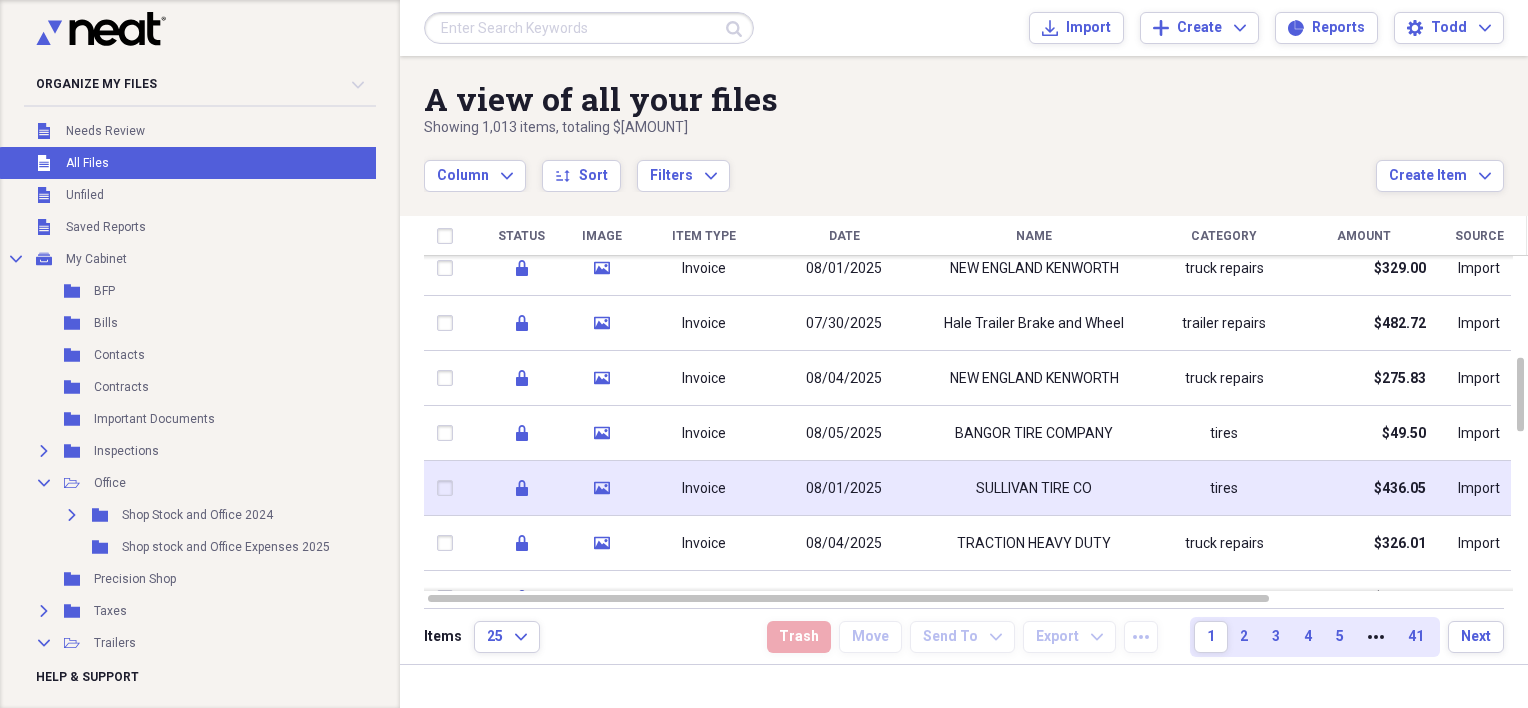 click on "08/01/2025" at bounding box center [844, 488] 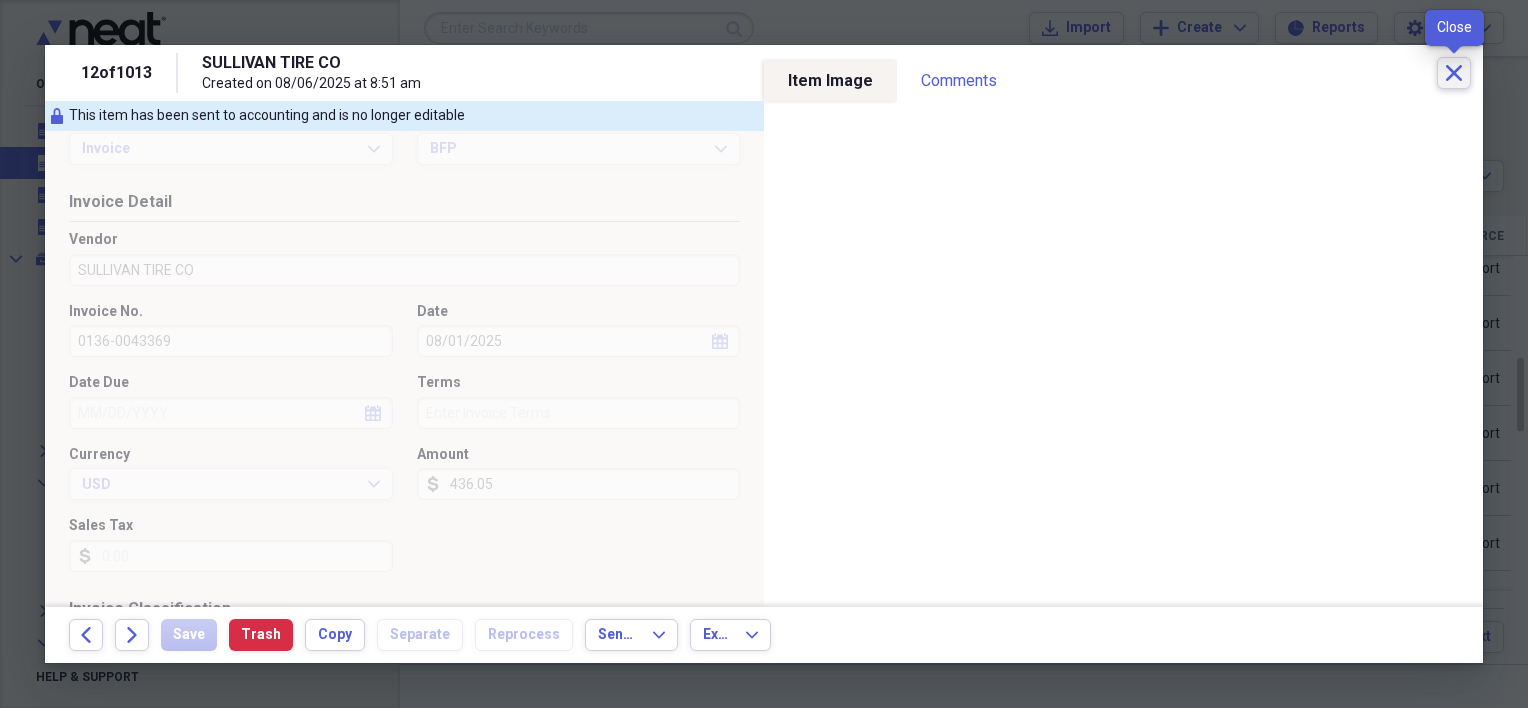 click on "Close" at bounding box center (1454, 73) 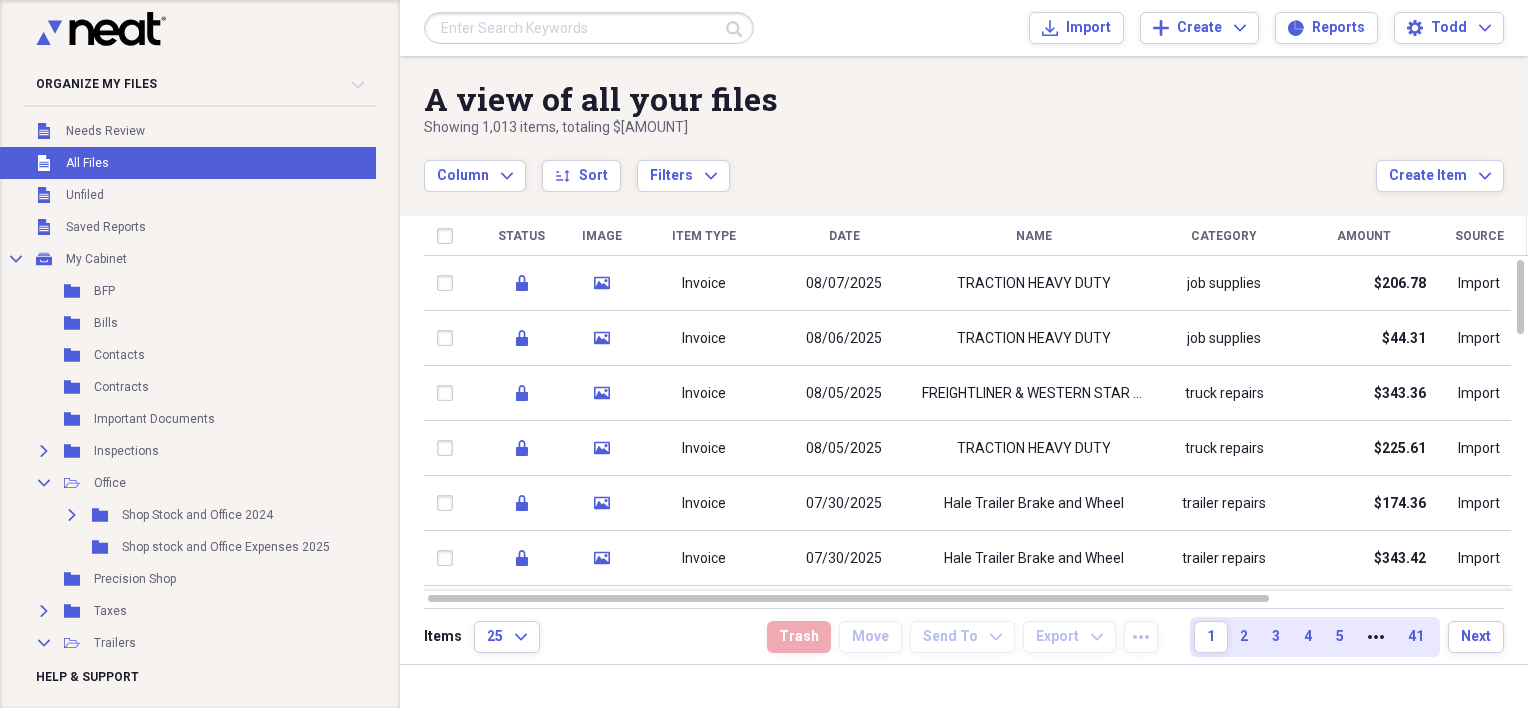click on "Showing 1,013 items , totaling $[AMOUNT]" at bounding box center [900, 128] 